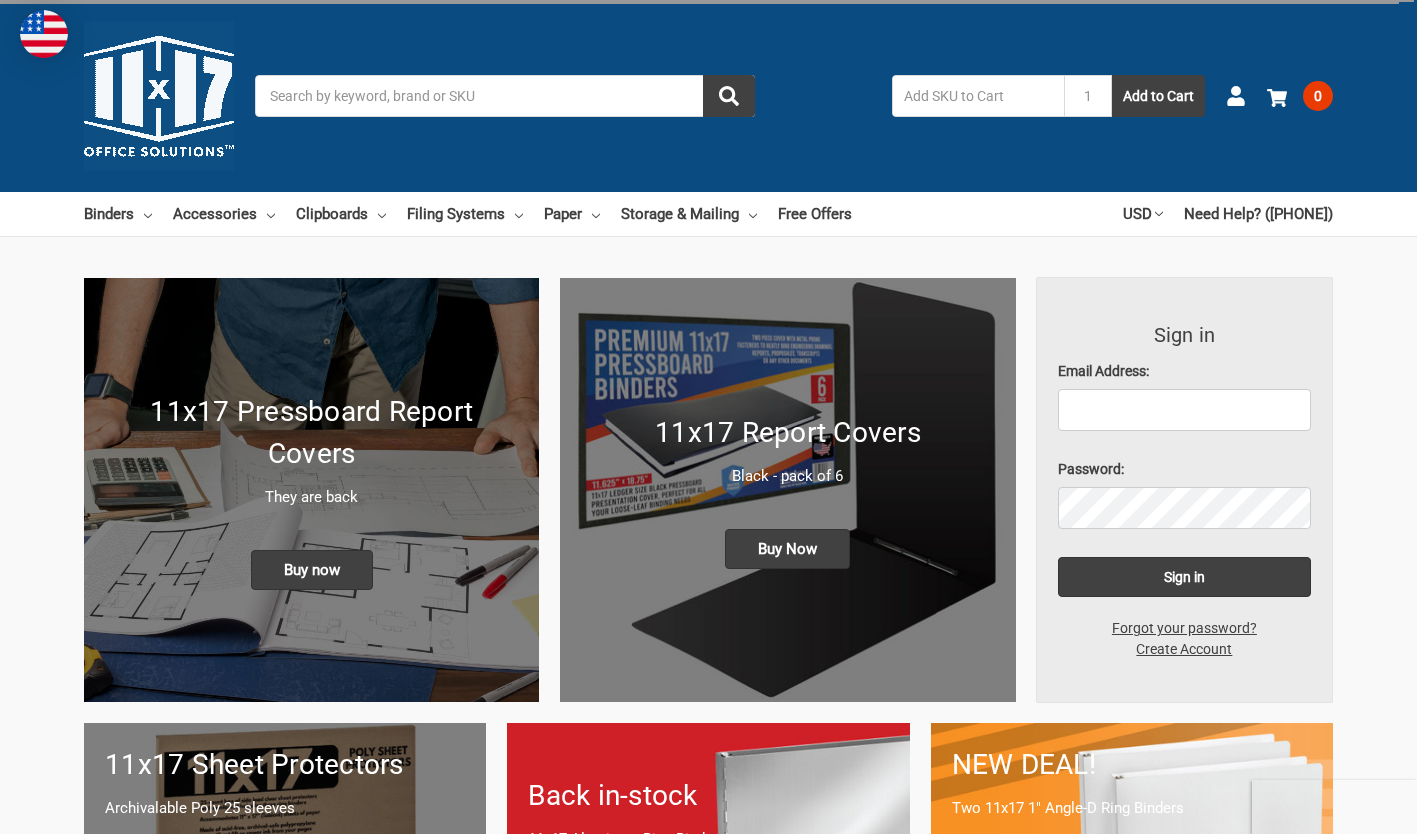 scroll, scrollTop: 244, scrollLeft: 0, axis: vertical 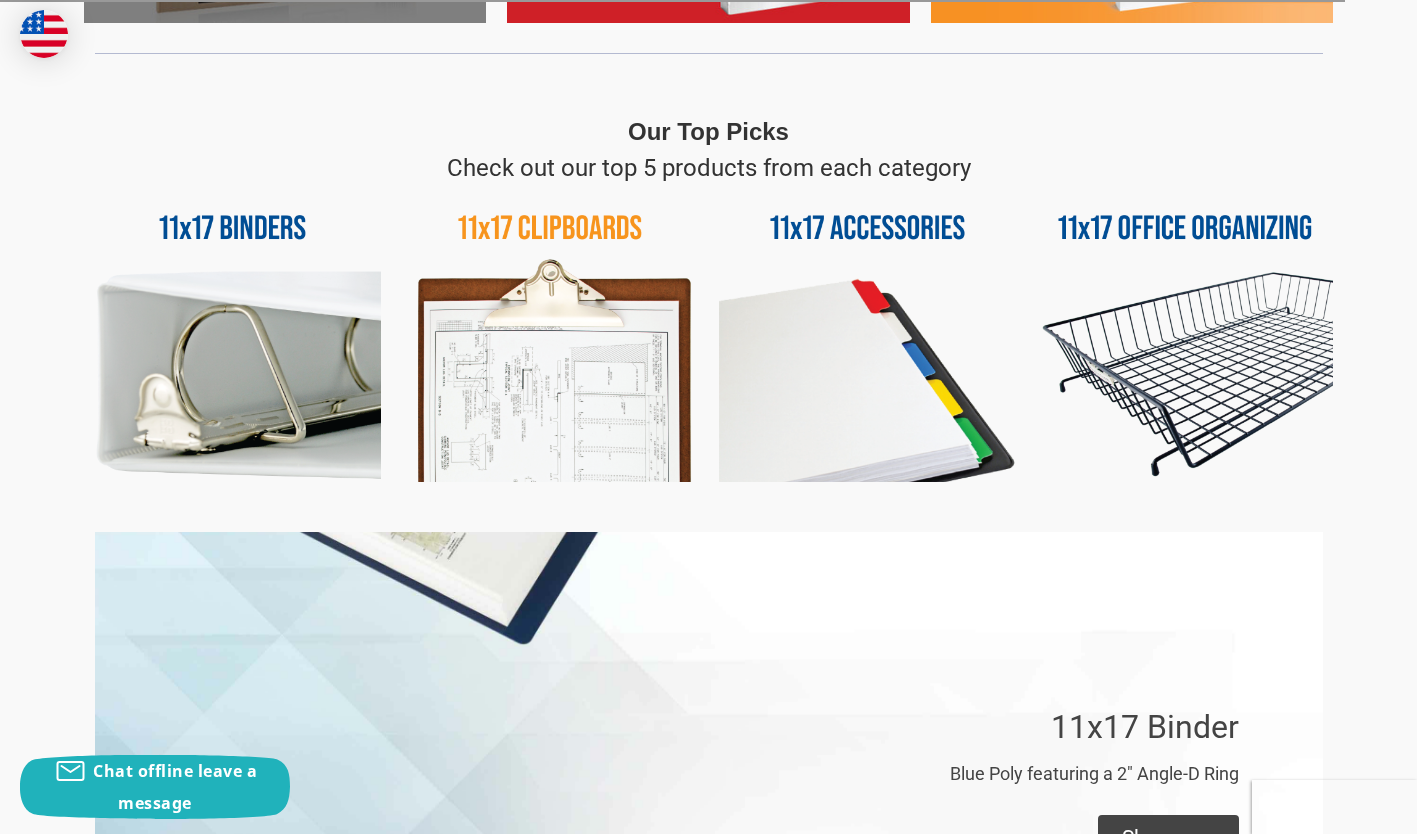 click at bounding box center [867, 334] 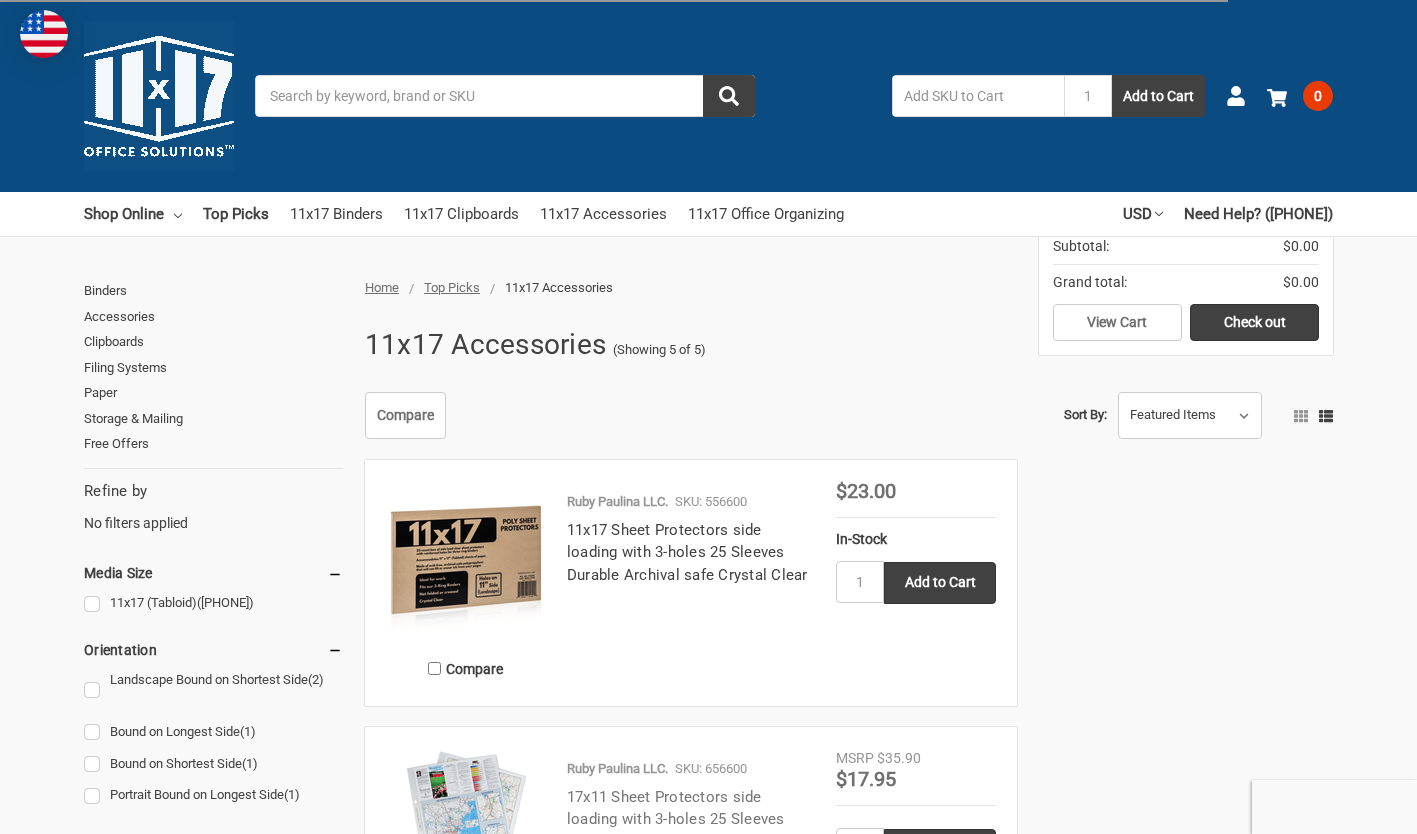 scroll, scrollTop: 500, scrollLeft: 0, axis: vertical 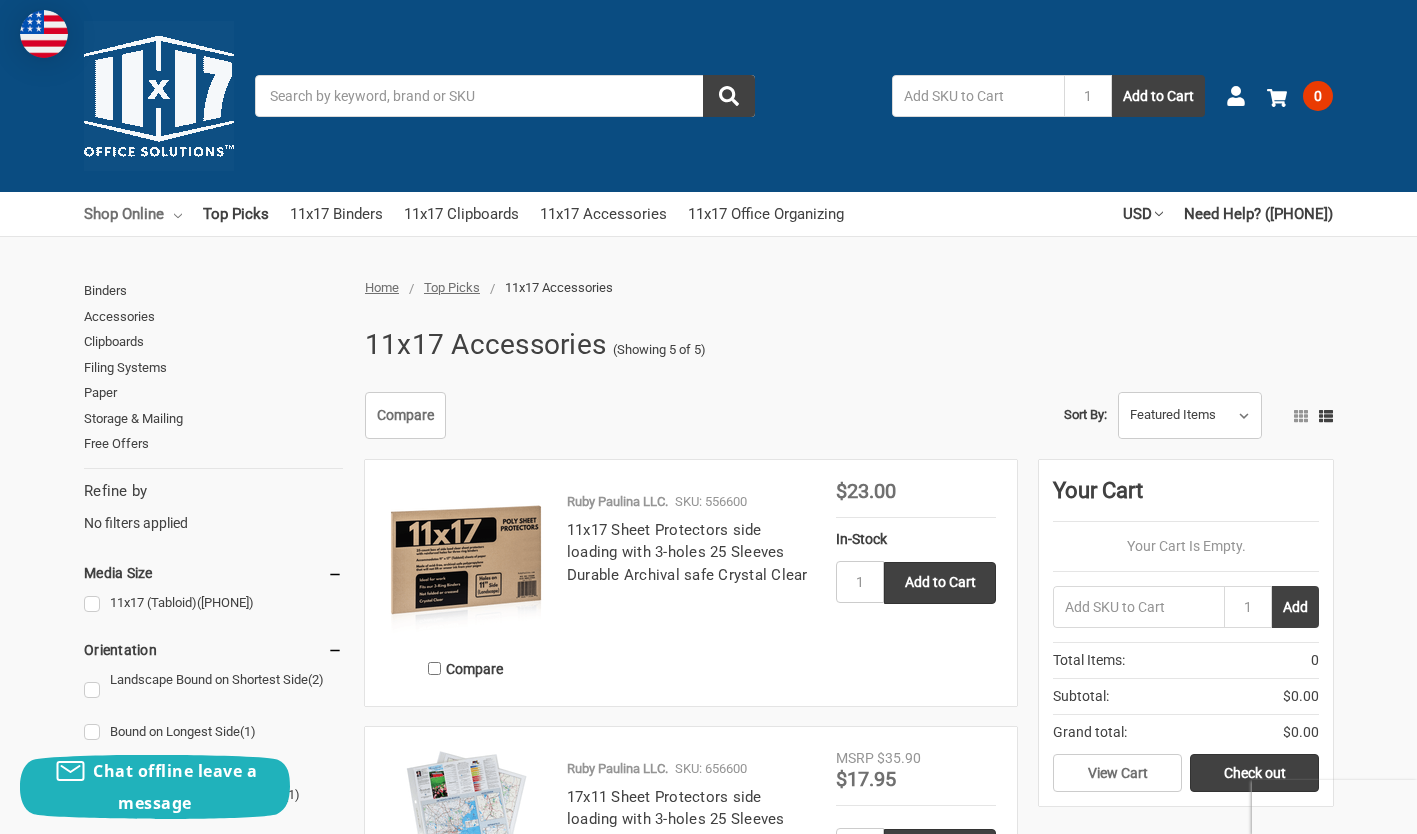 click on "Shop Online" at bounding box center [133, 214] 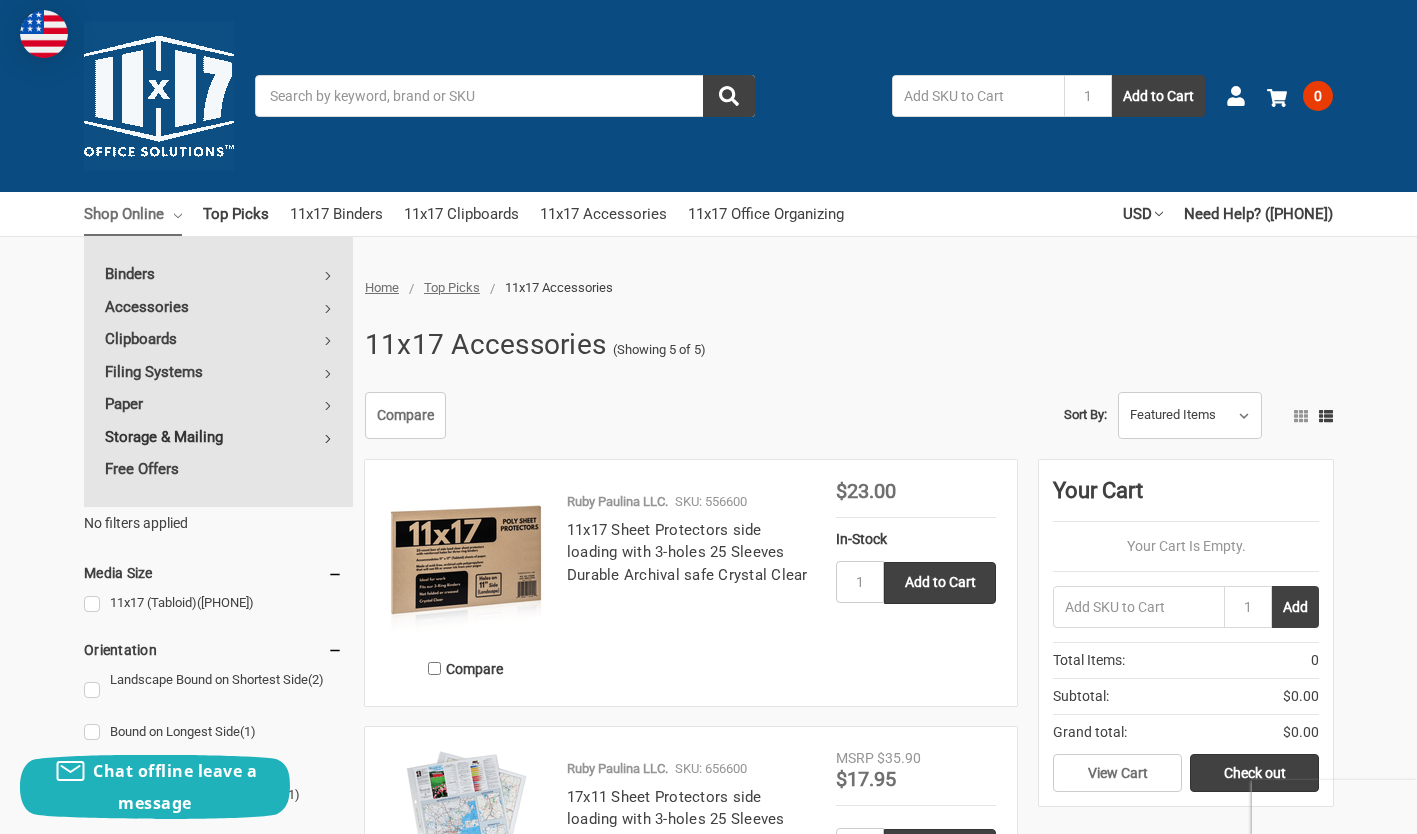 click on "Storage & Mailing" at bounding box center (218, 437) 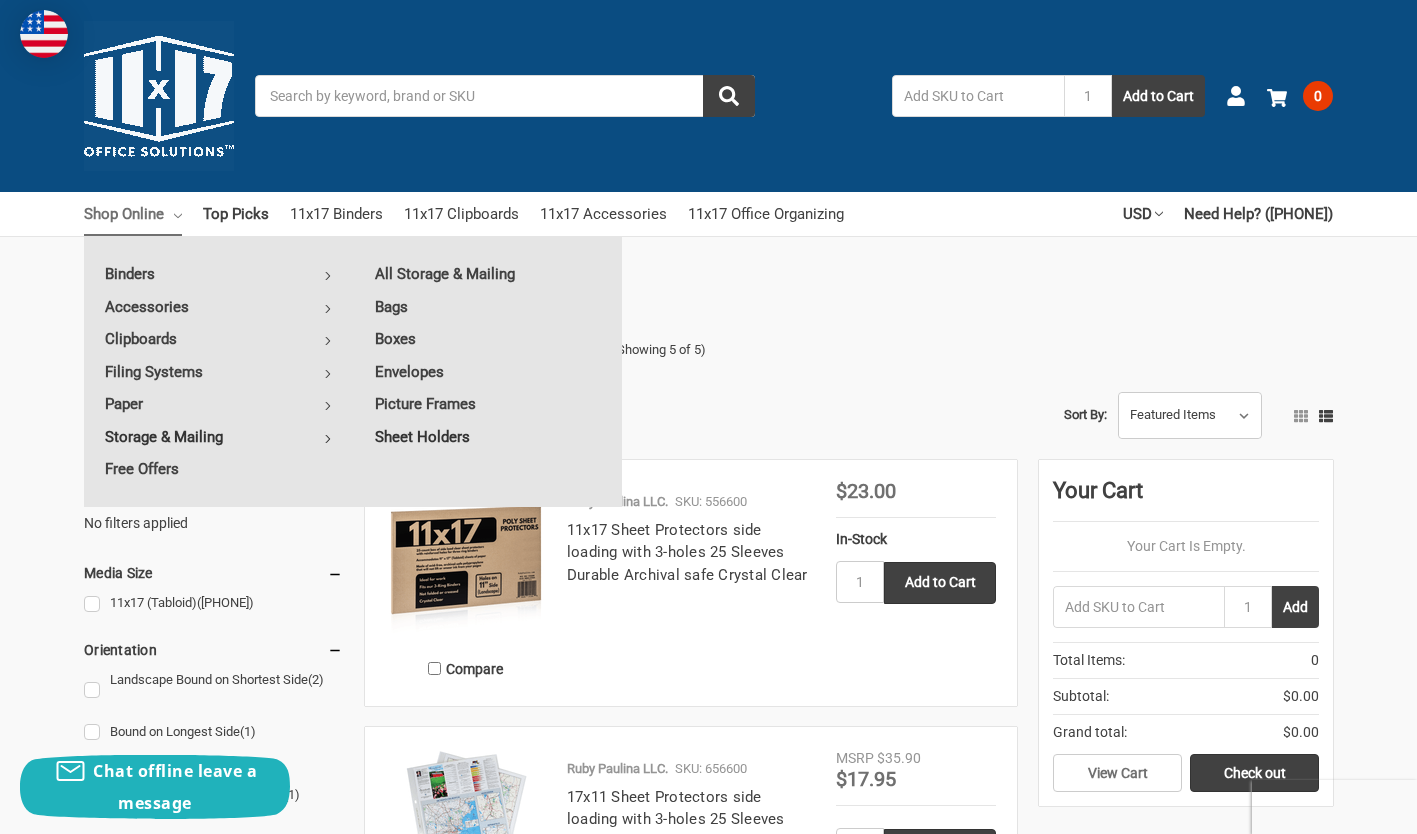 click on "Sheet Holders" at bounding box center [488, 437] 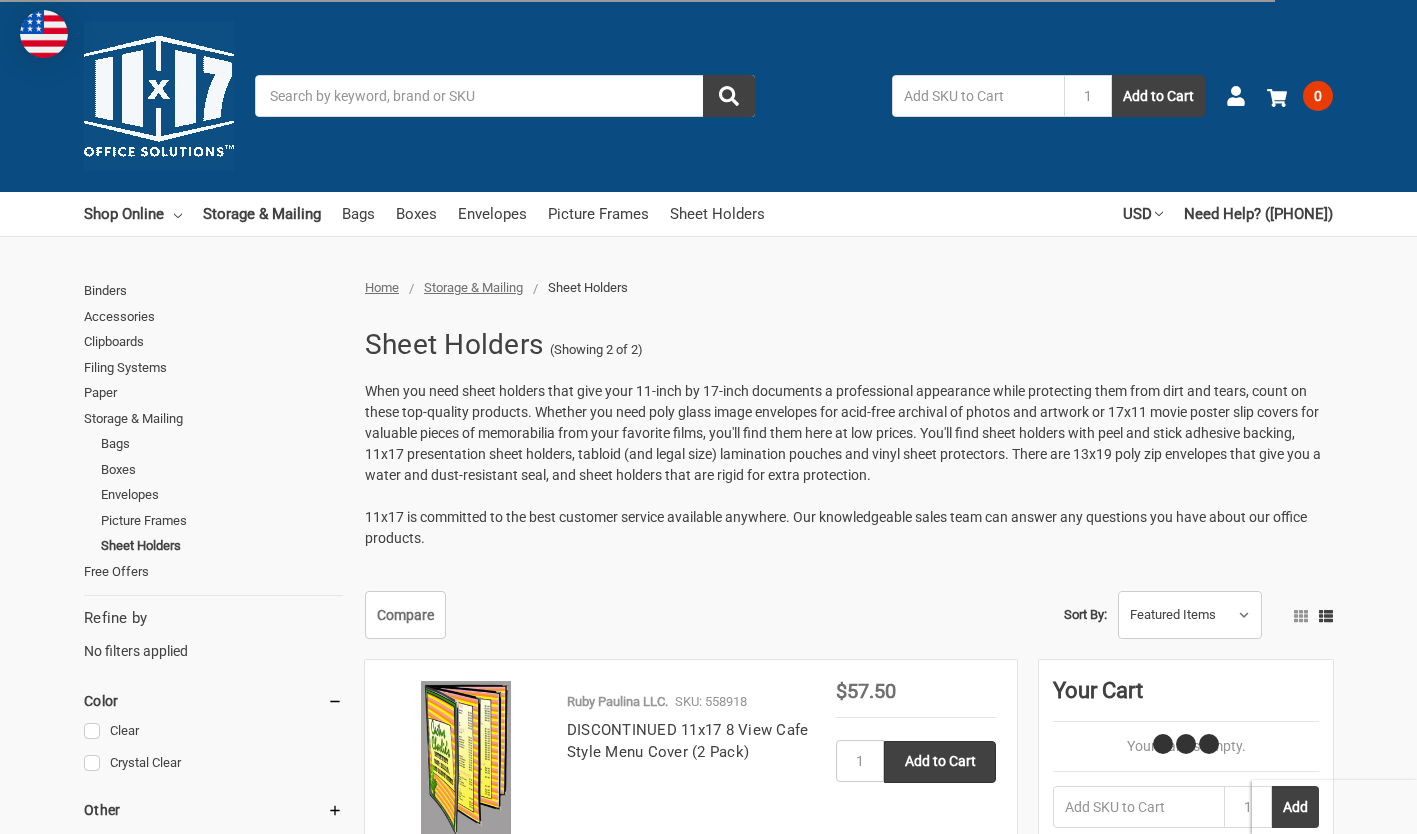 scroll, scrollTop: 566, scrollLeft: 0, axis: vertical 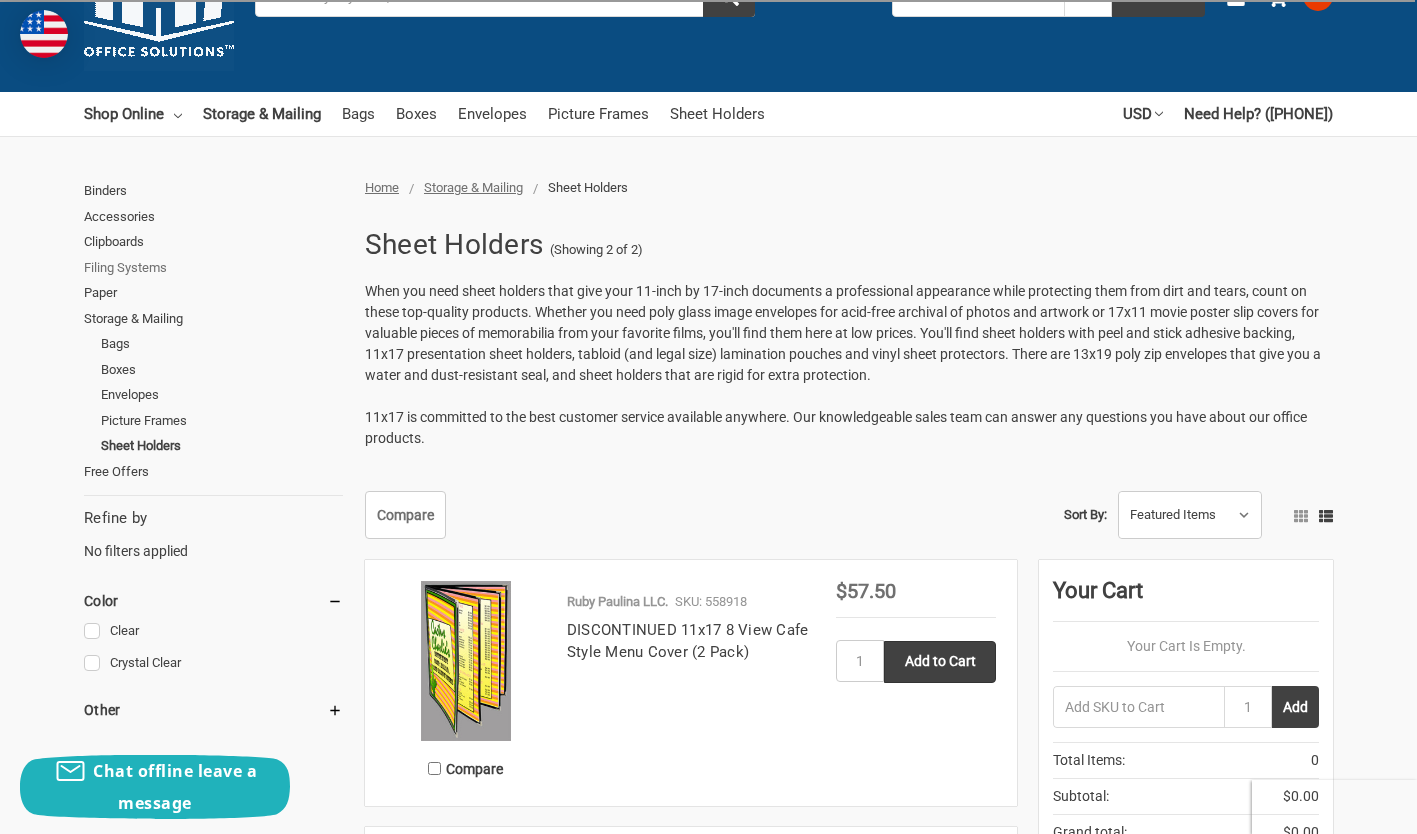 click on "Filing Systems" at bounding box center [213, 268] 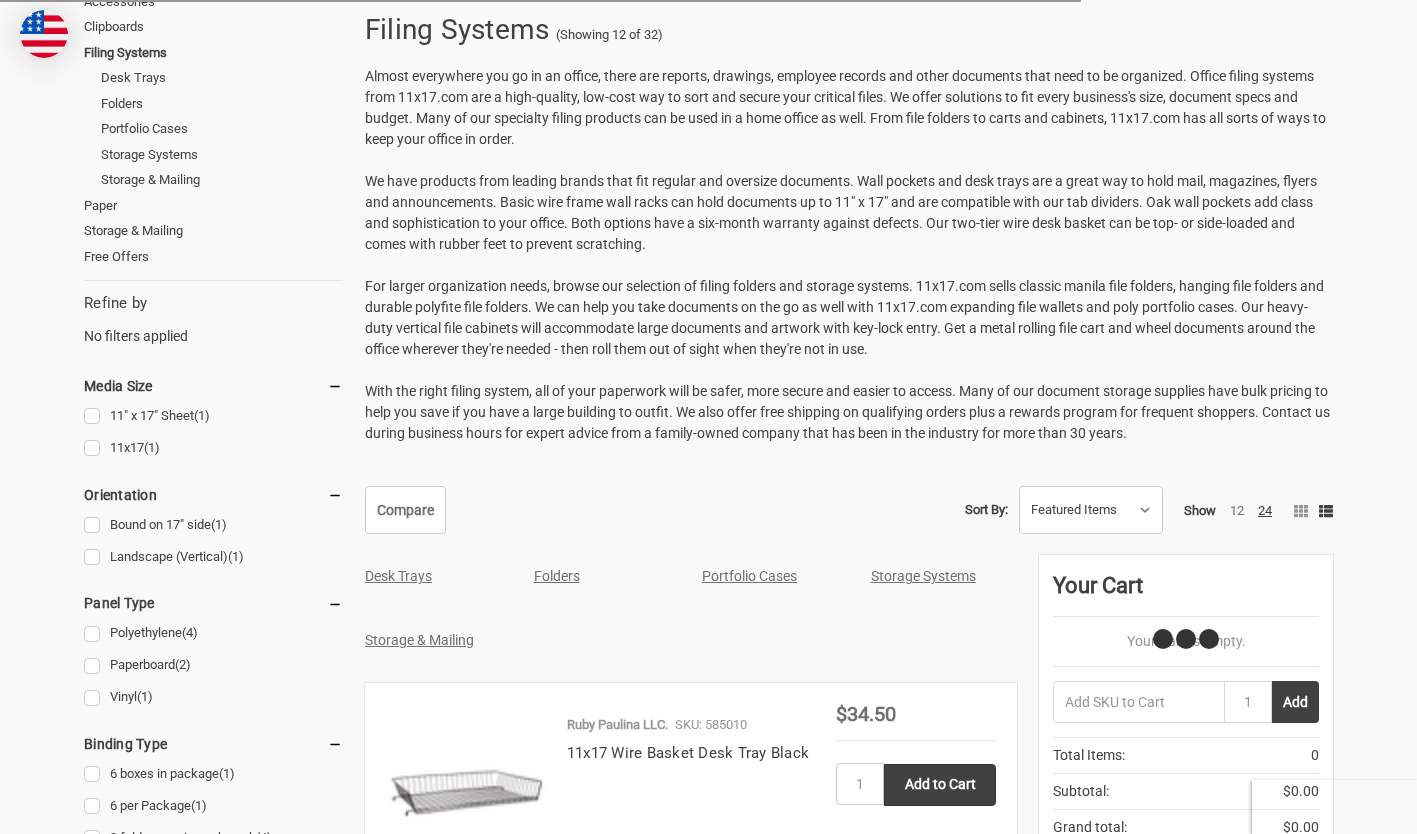 scroll, scrollTop: 0, scrollLeft: 0, axis: both 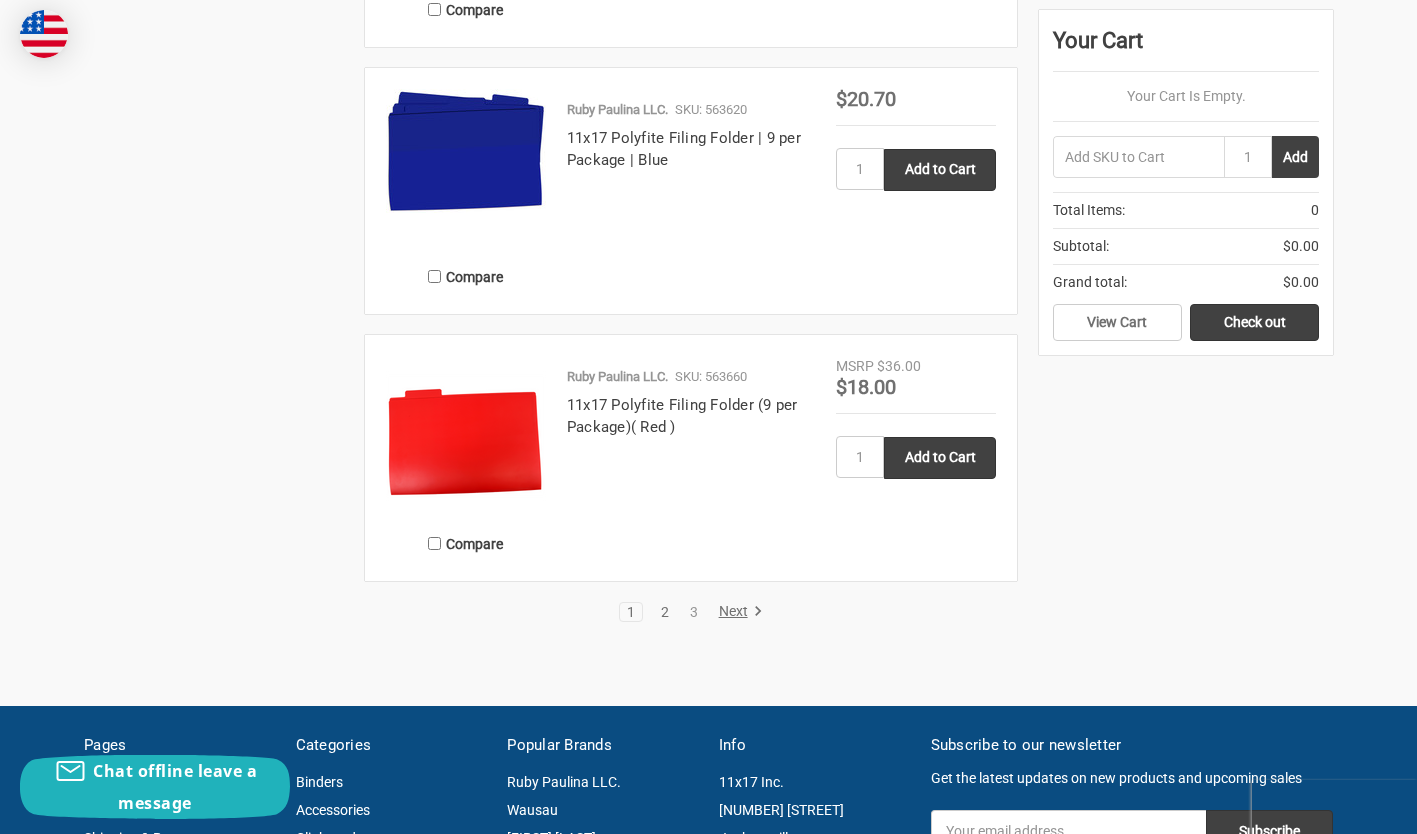 click on "2" at bounding box center [665, 612] 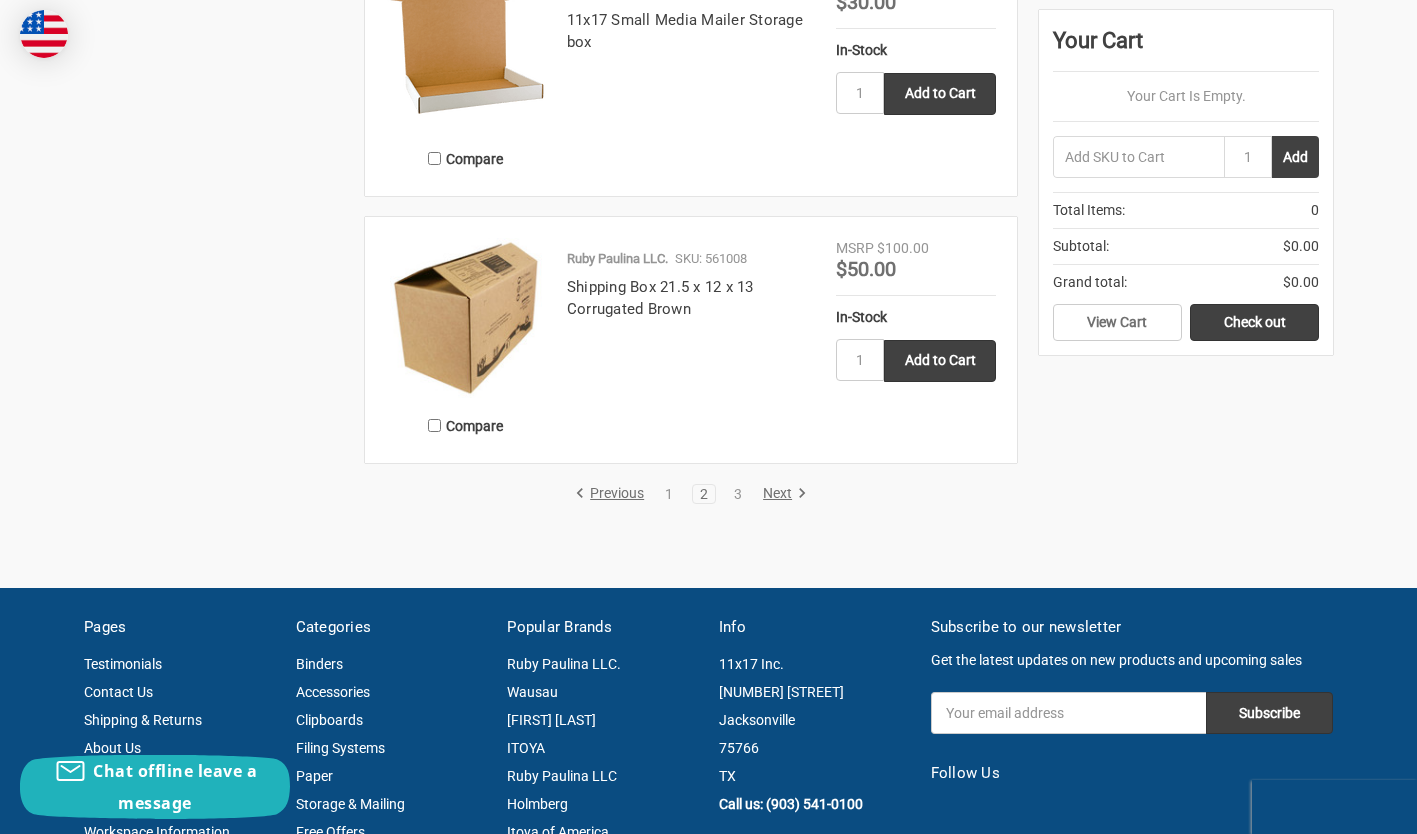 scroll, scrollTop: 3800, scrollLeft: 0, axis: vertical 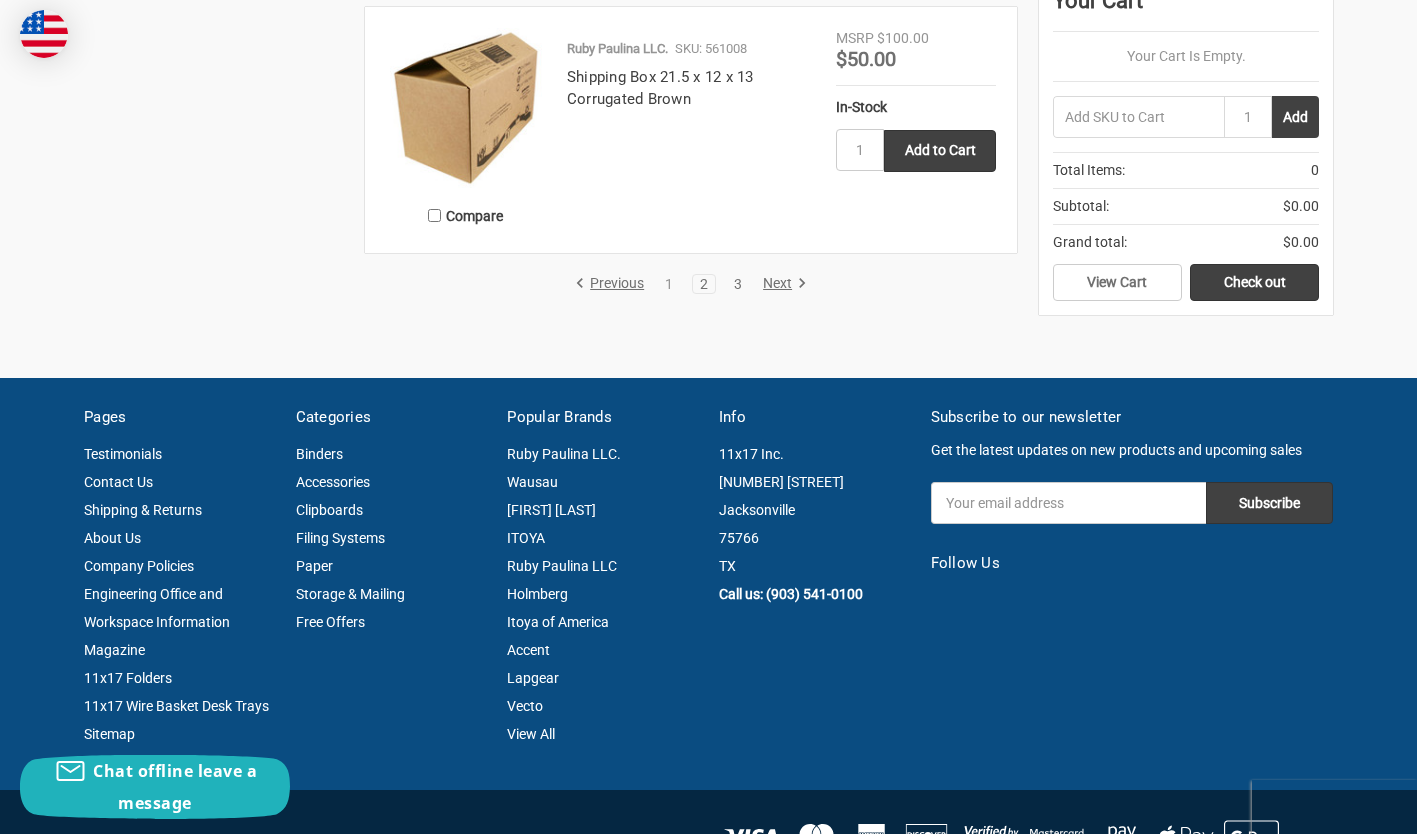click on "3" at bounding box center [738, 284] 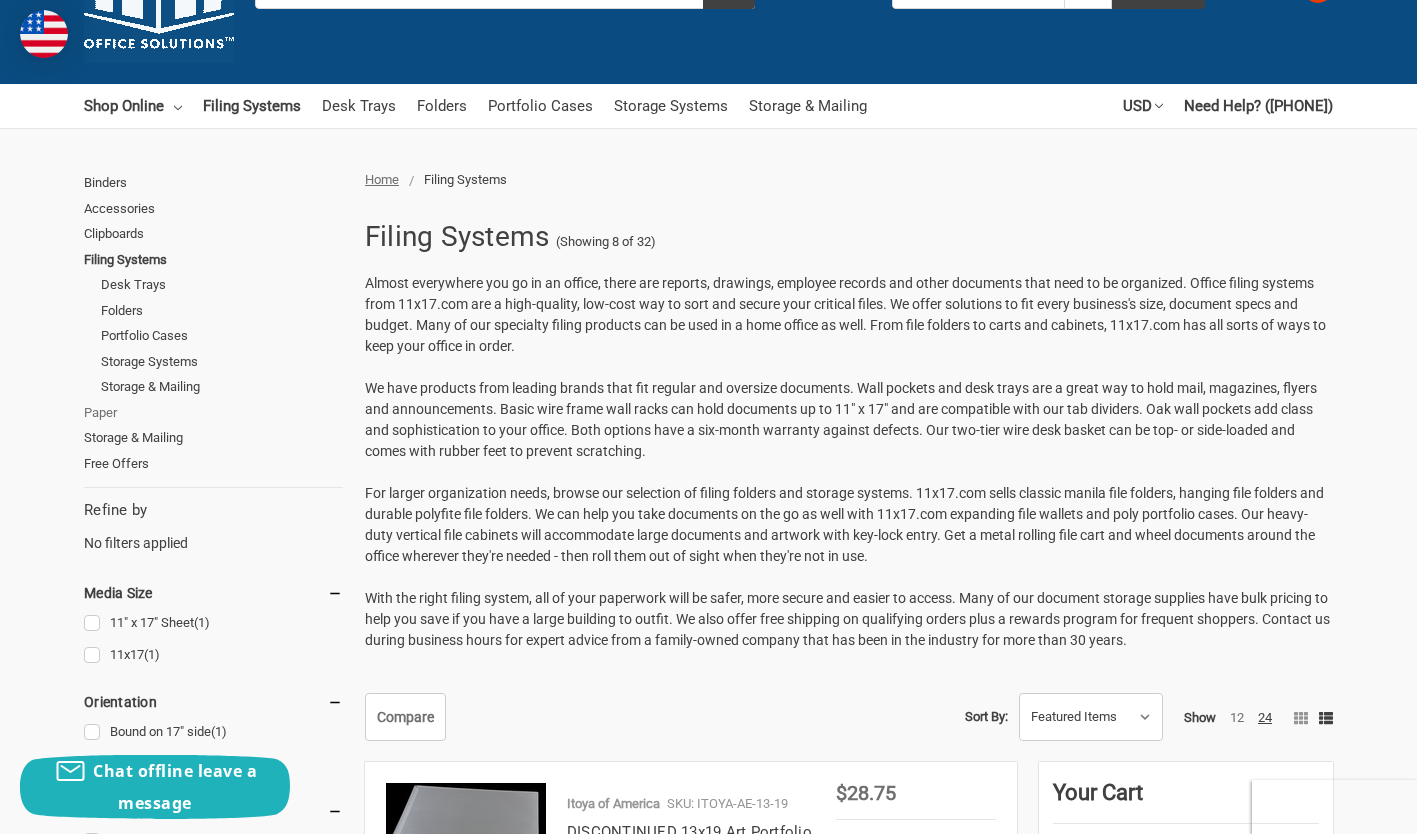 scroll, scrollTop: 0, scrollLeft: 0, axis: both 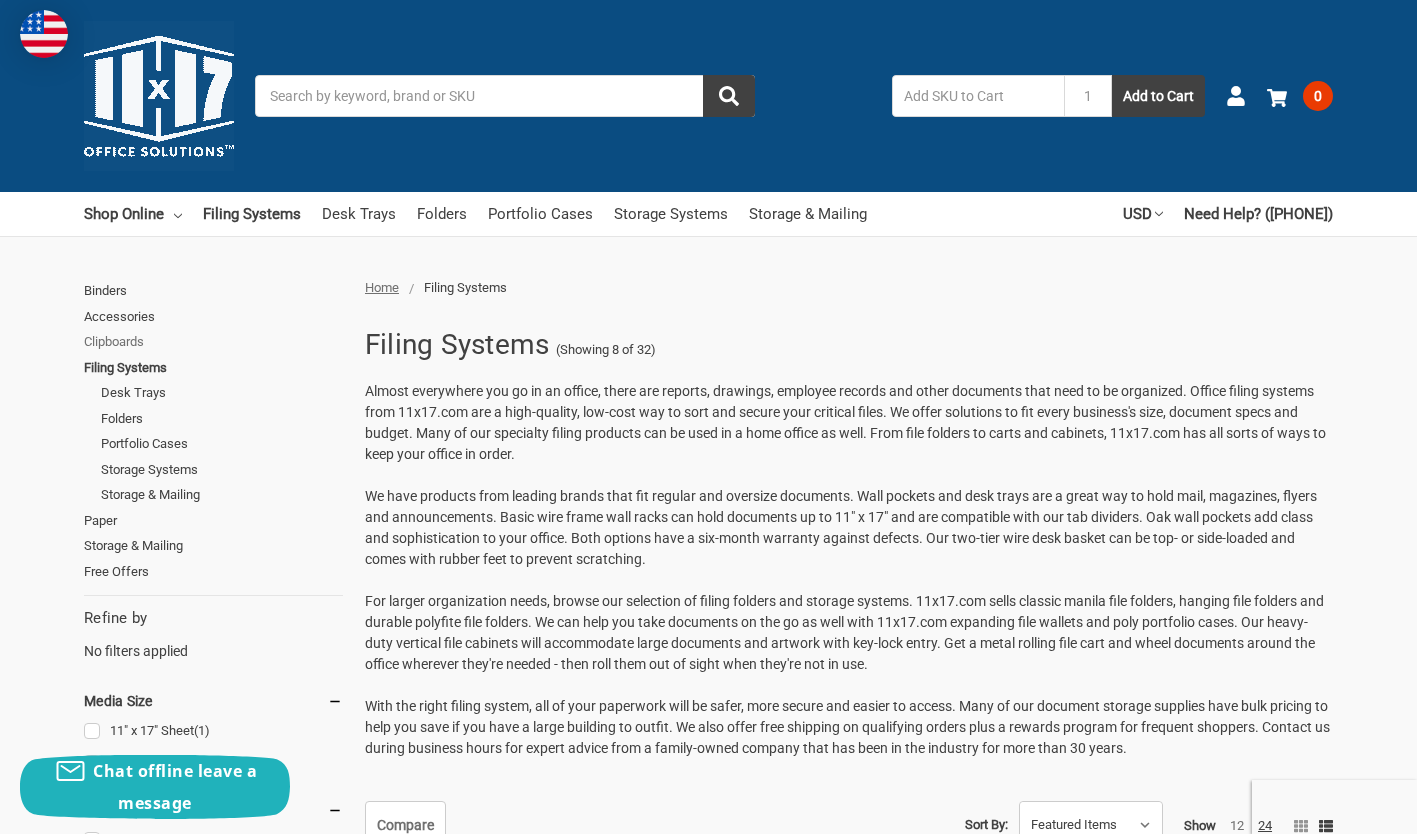 click on "Clipboards" at bounding box center [213, 342] 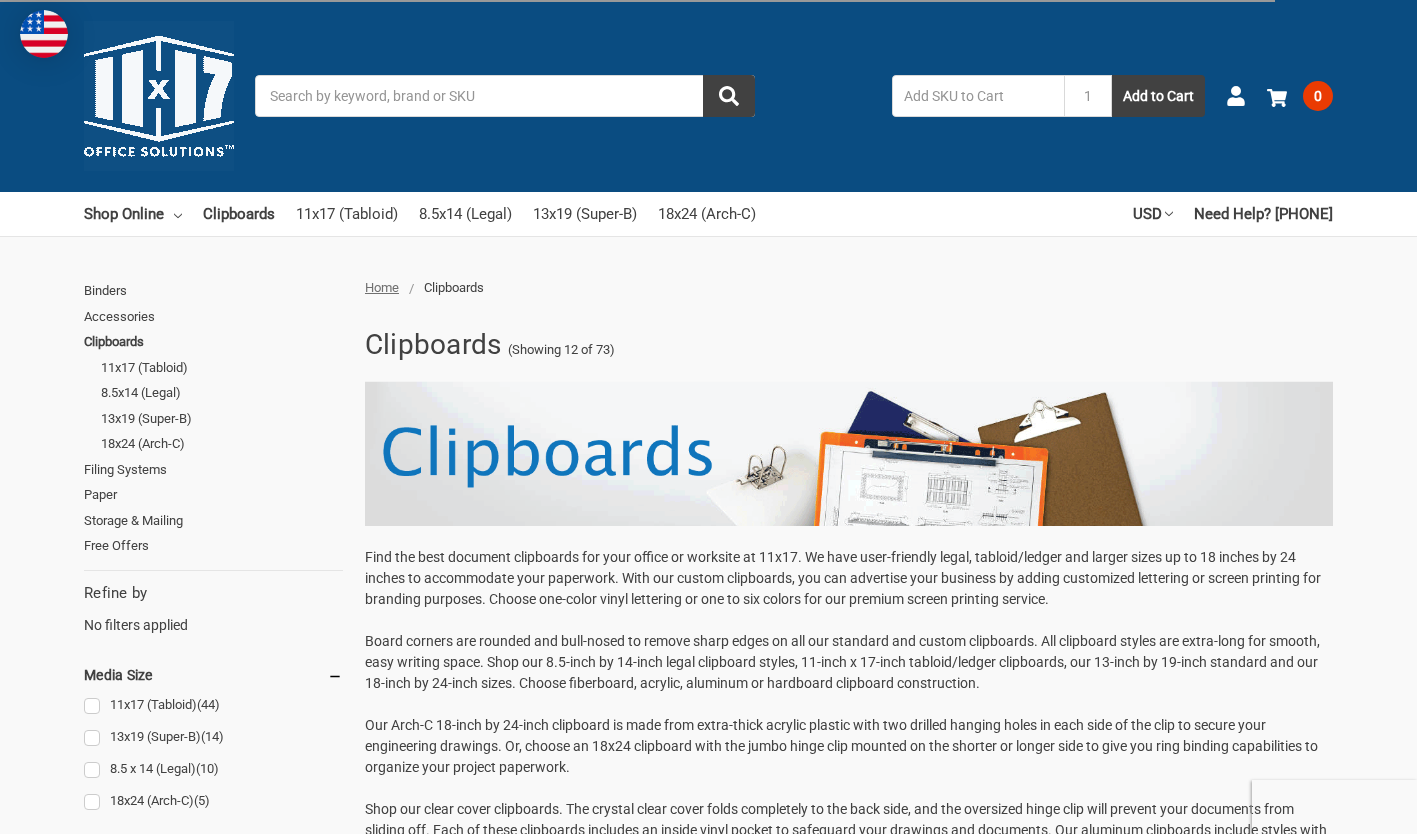 scroll, scrollTop: 0, scrollLeft: 0, axis: both 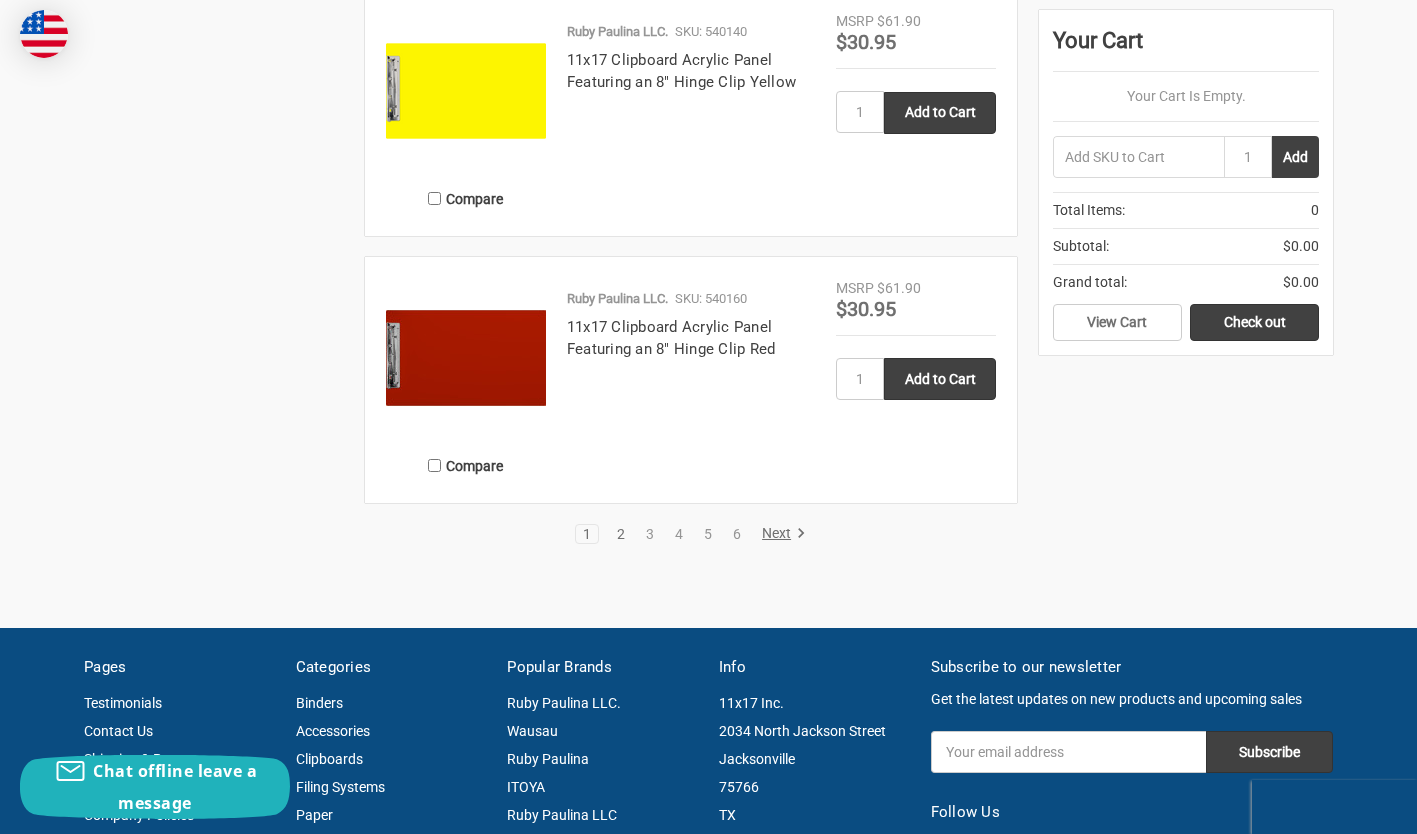click on "2" at bounding box center [621, 534] 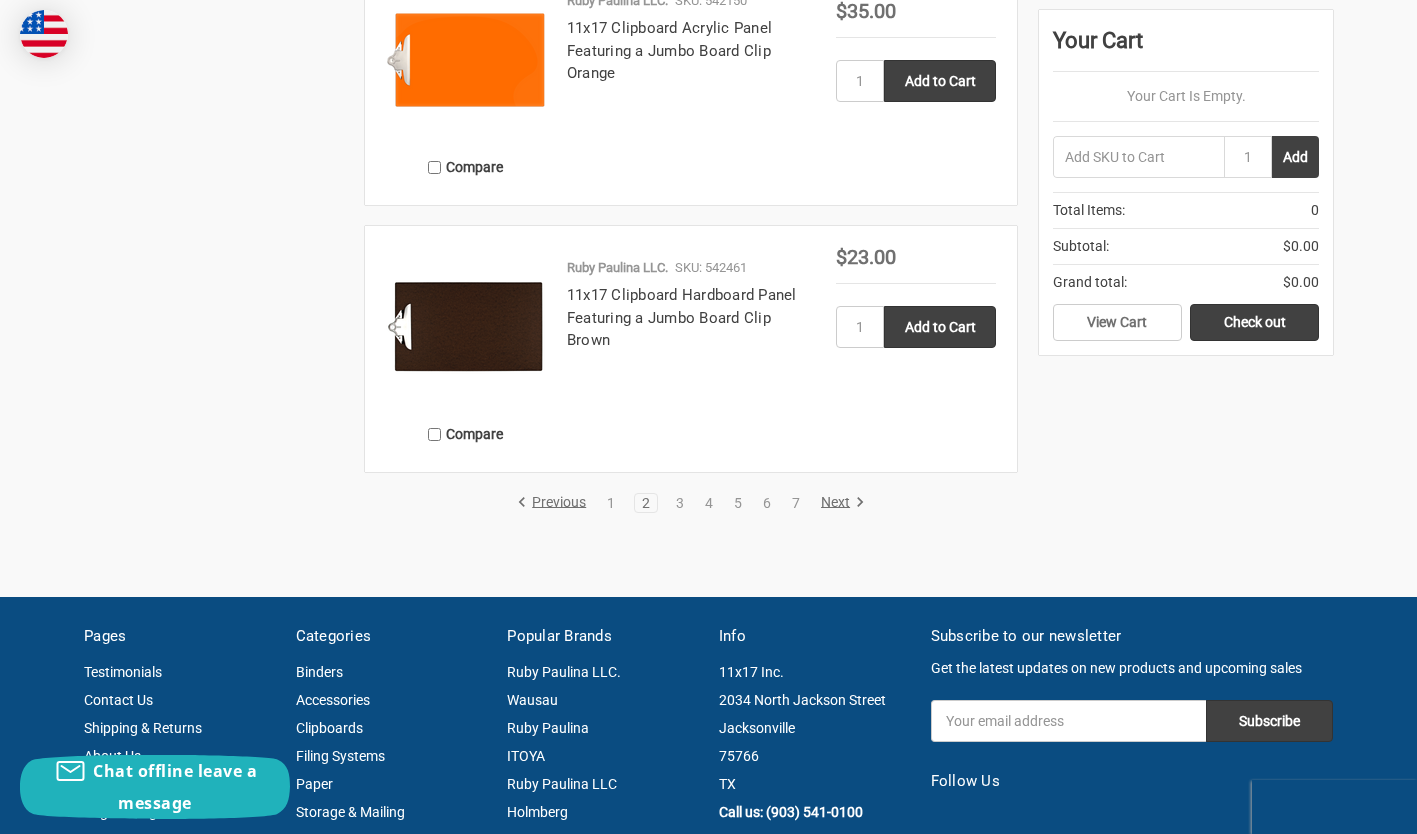 scroll, scrollTop: 3800, scrollLeft: 0, axis: vertical 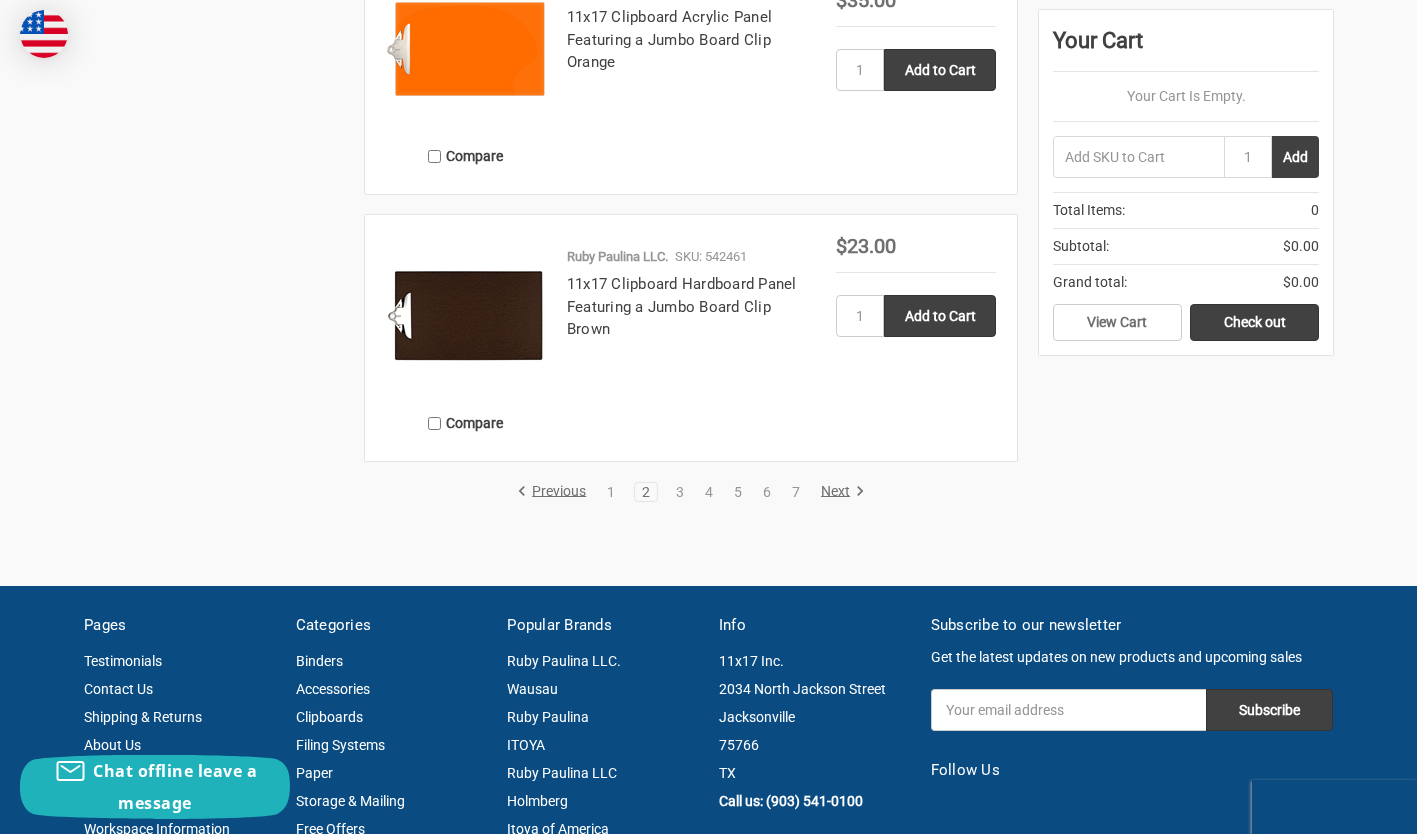 click on "3" at bounding box center [680, 492] 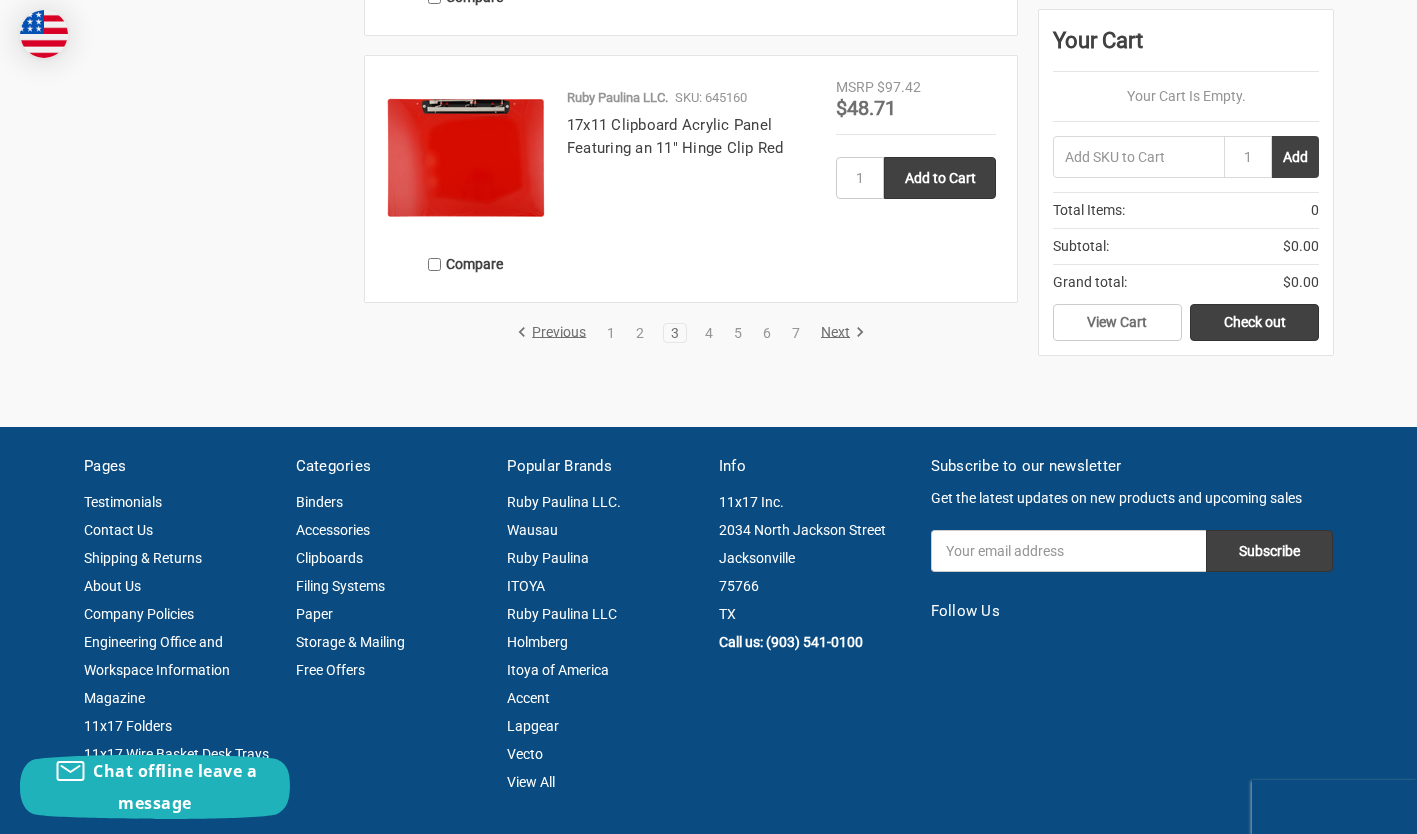 scroll, scrollTop: 4000, scrollLeft: 0, axis: vertical 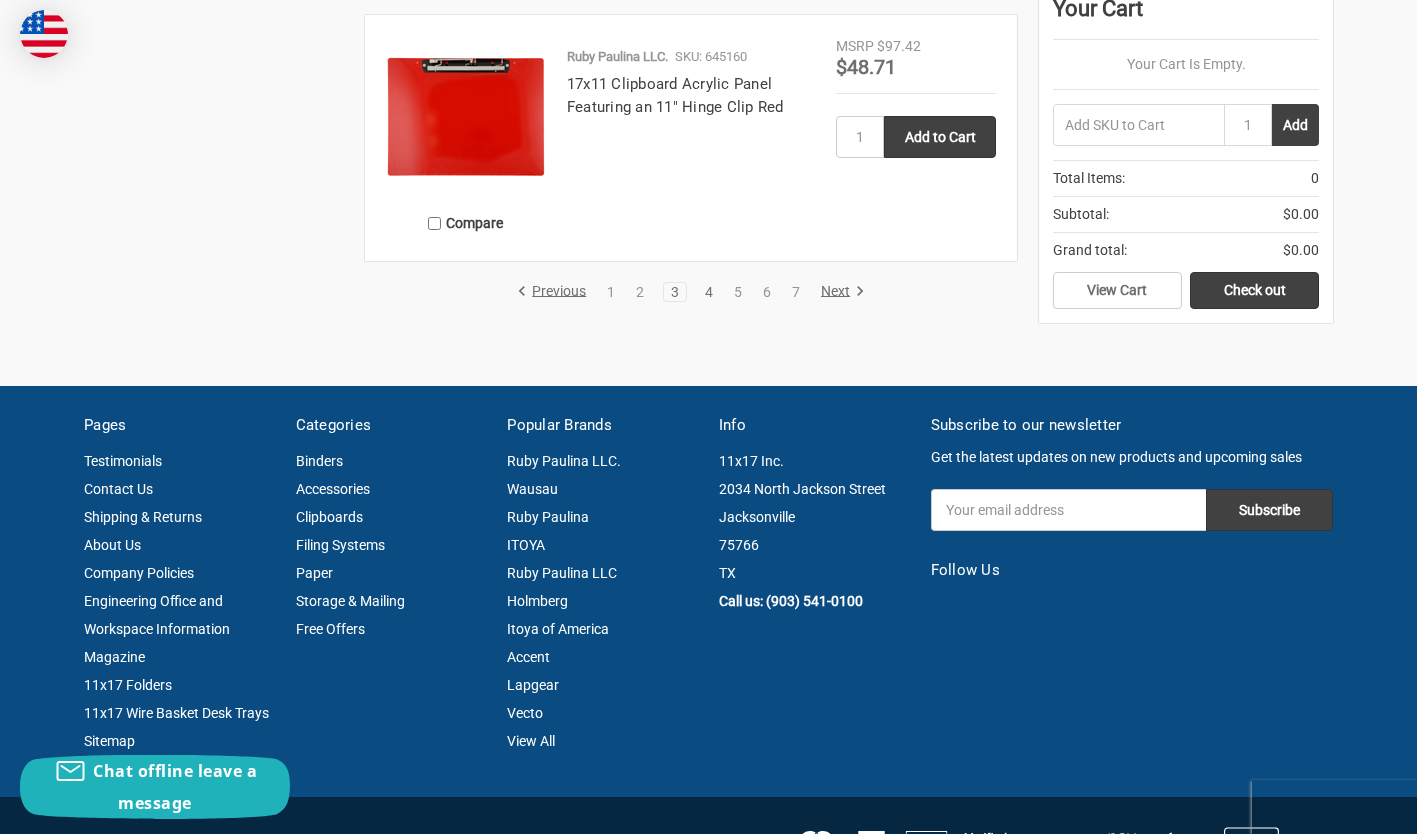 click on "4" at bounding box center (709, 292) 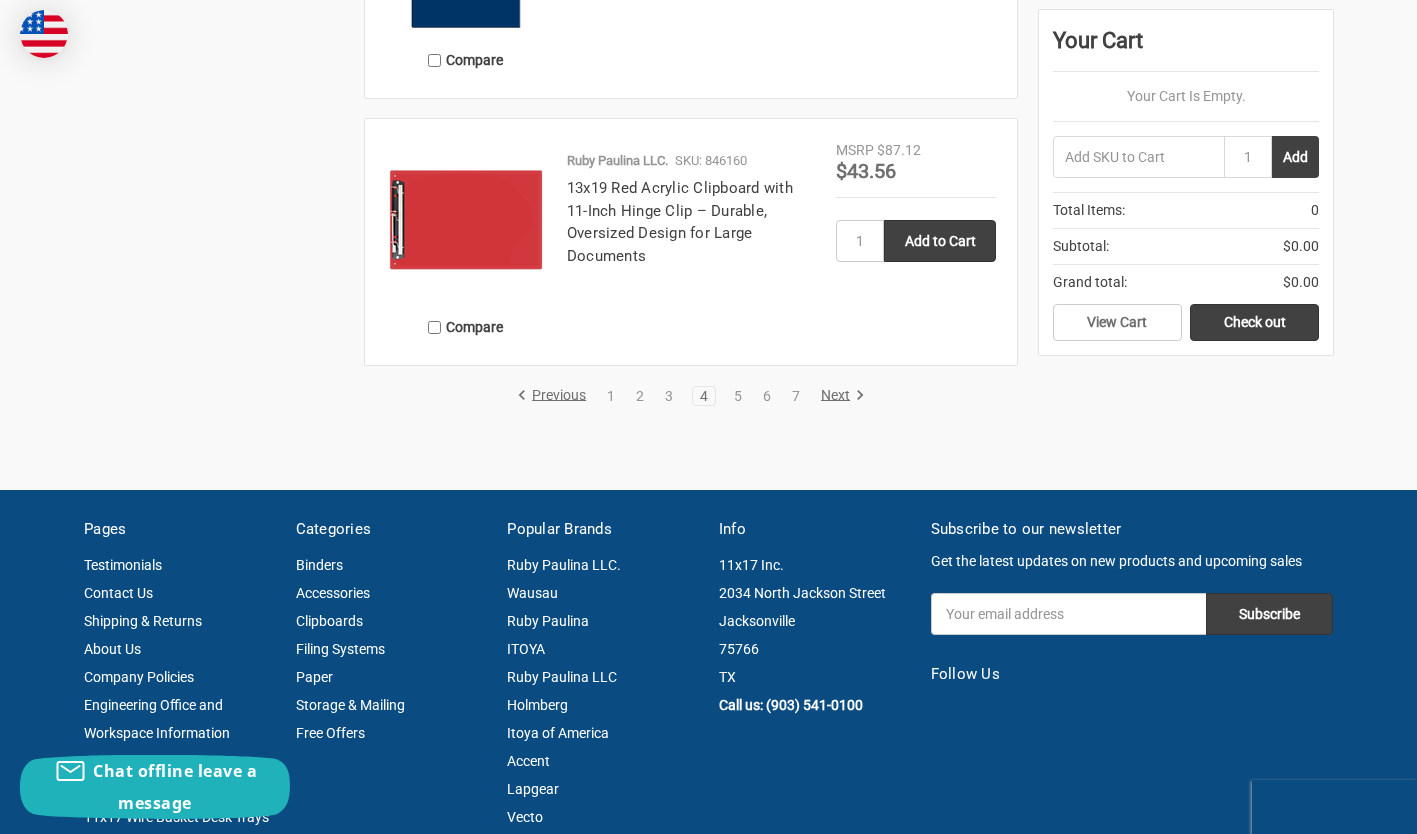 scroll, scrollTop: 3900, scrollLeft: 0, axis: vertical 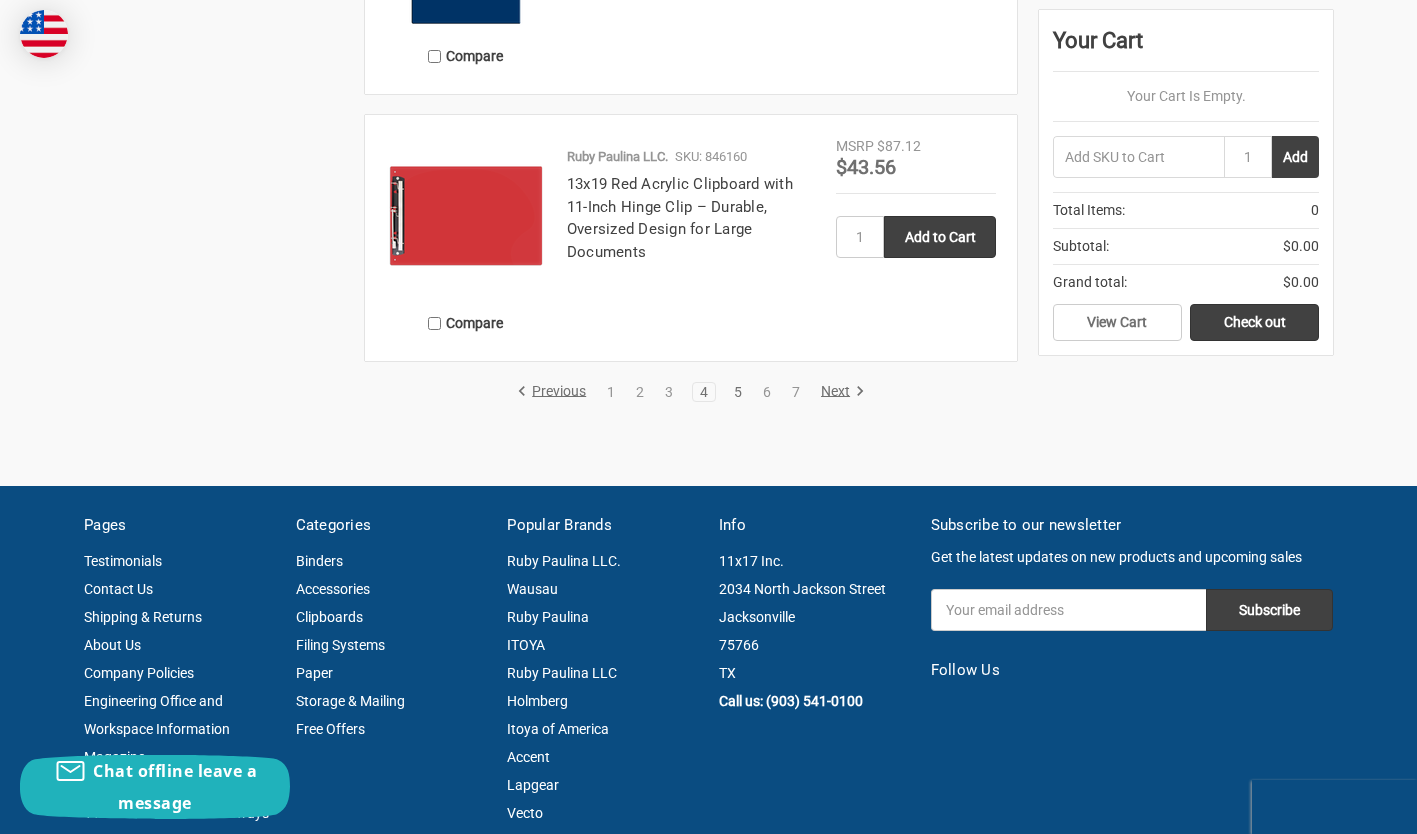 click on "5" at bounding box center (738, 392) 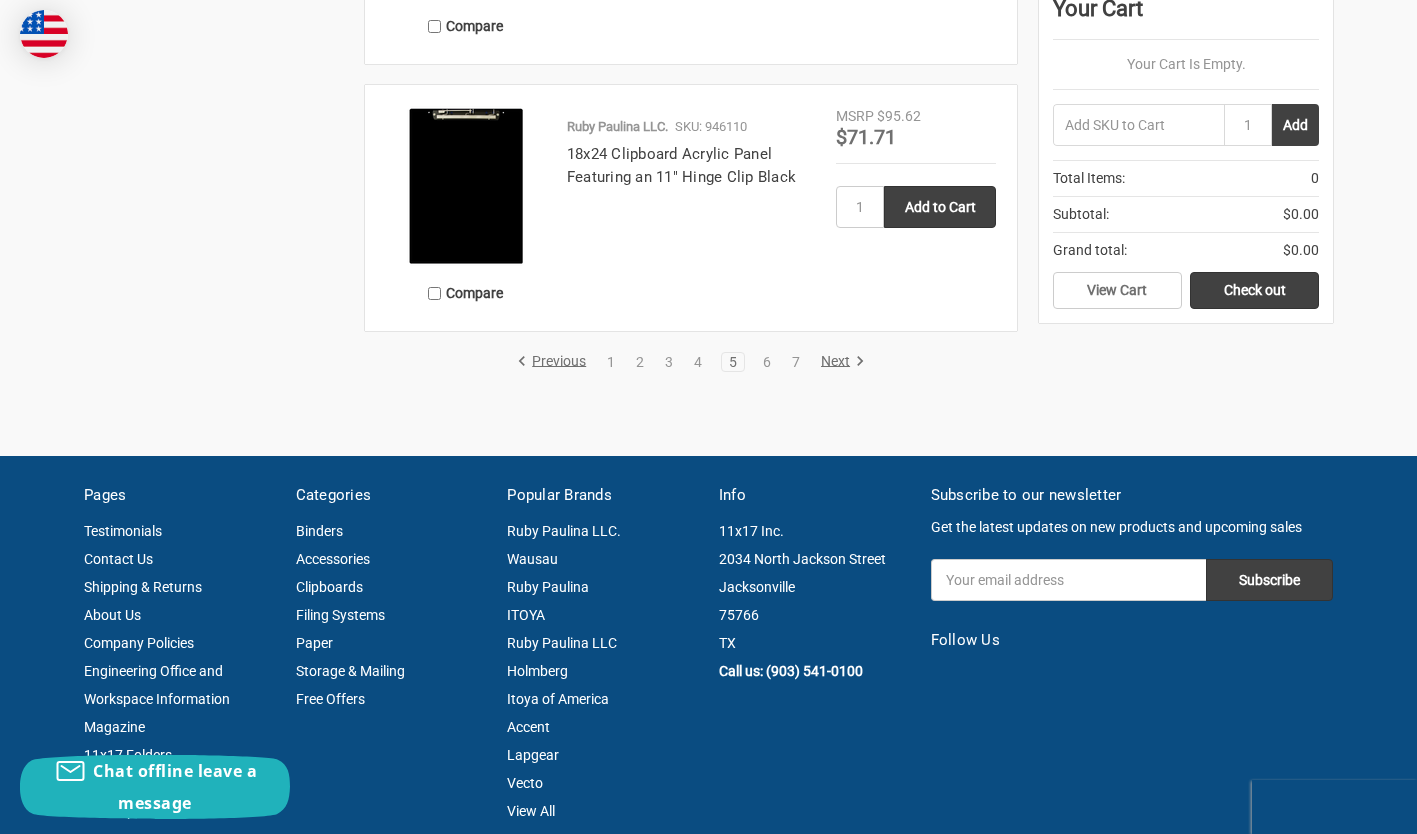 scroll, scrollTop: 4000, scrollLeft: 0, axis: vertical 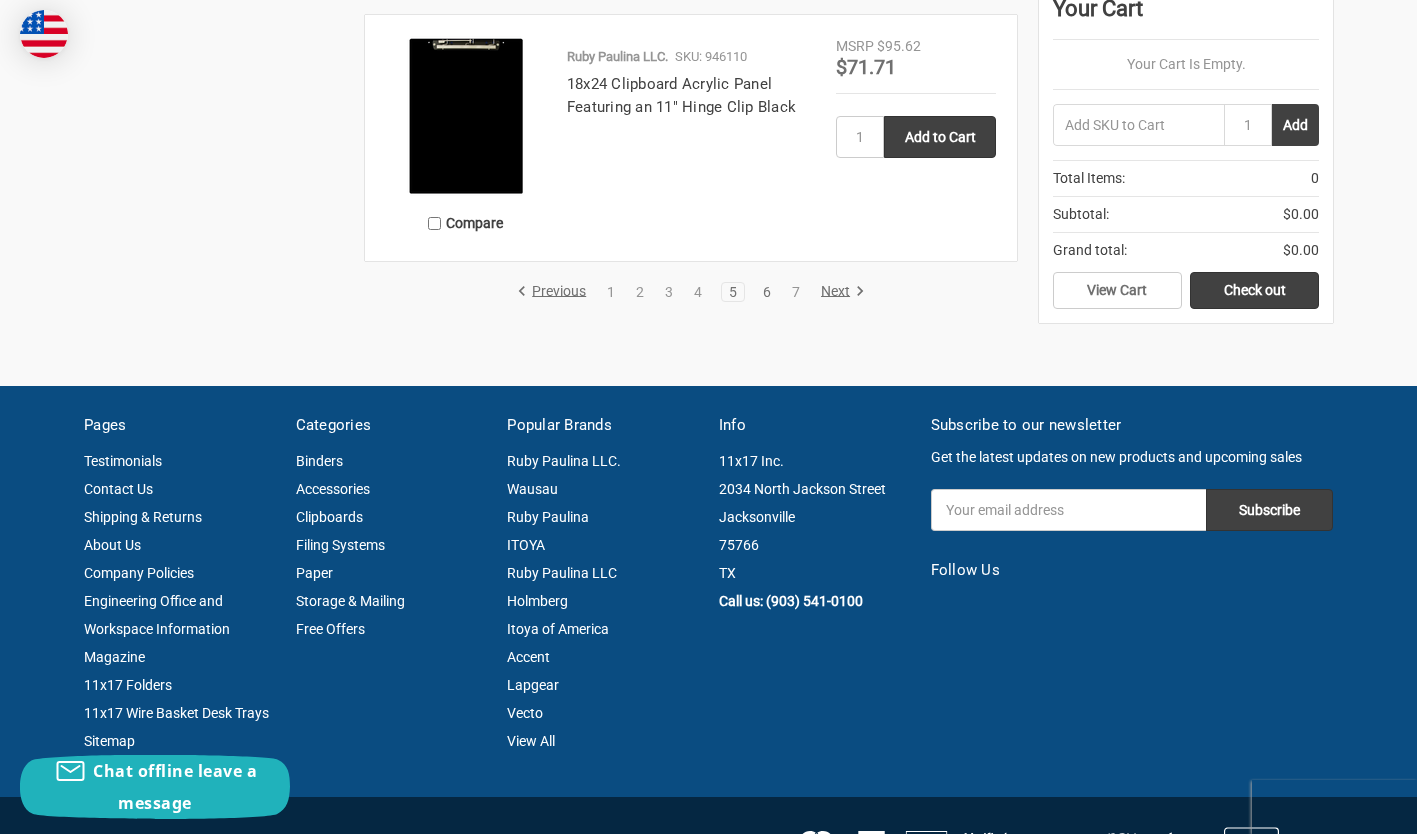 click on "6" at bounding box center (767, 292) 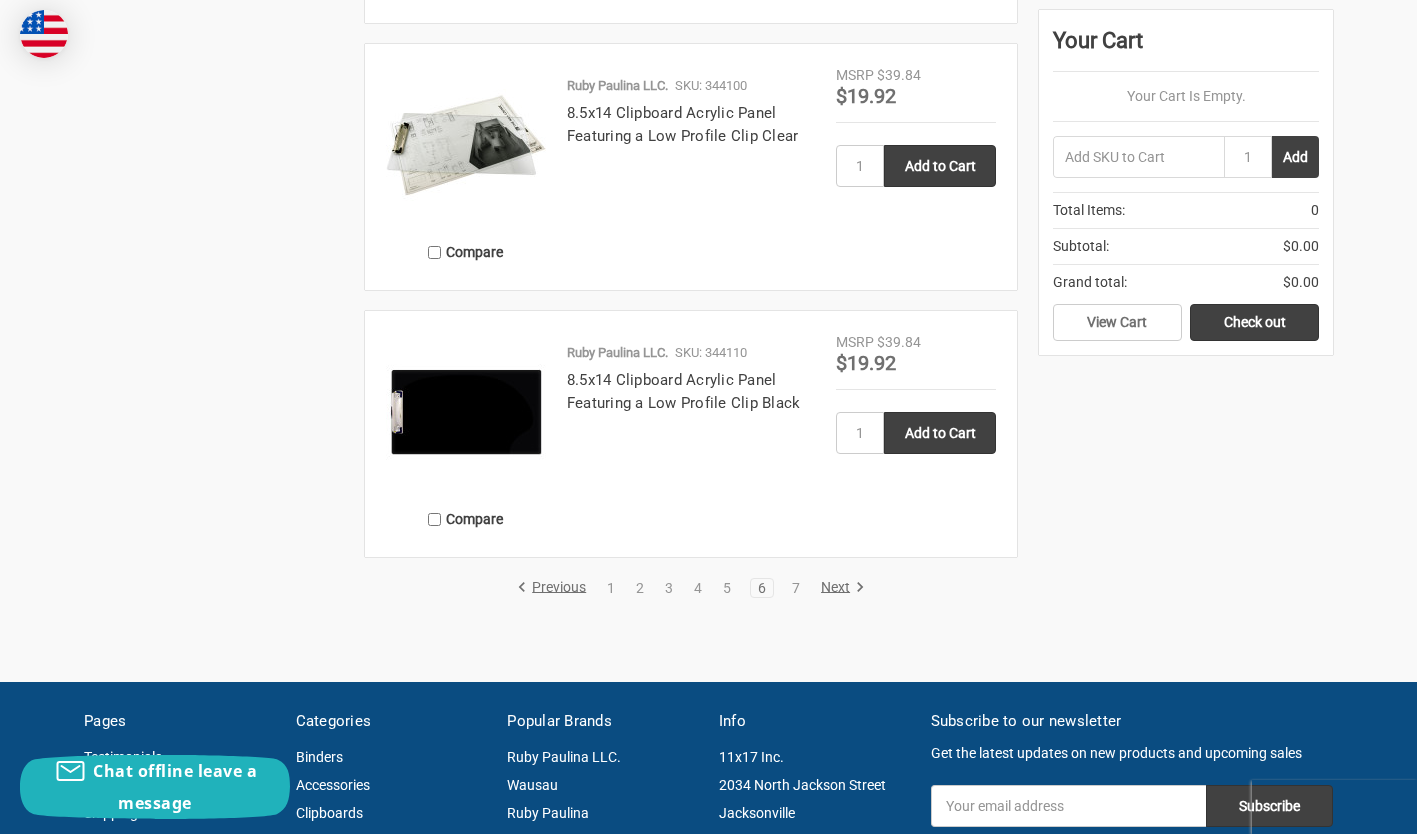 scroll, scrollTop: 3900, scrollLeft: 0, axis: vertical 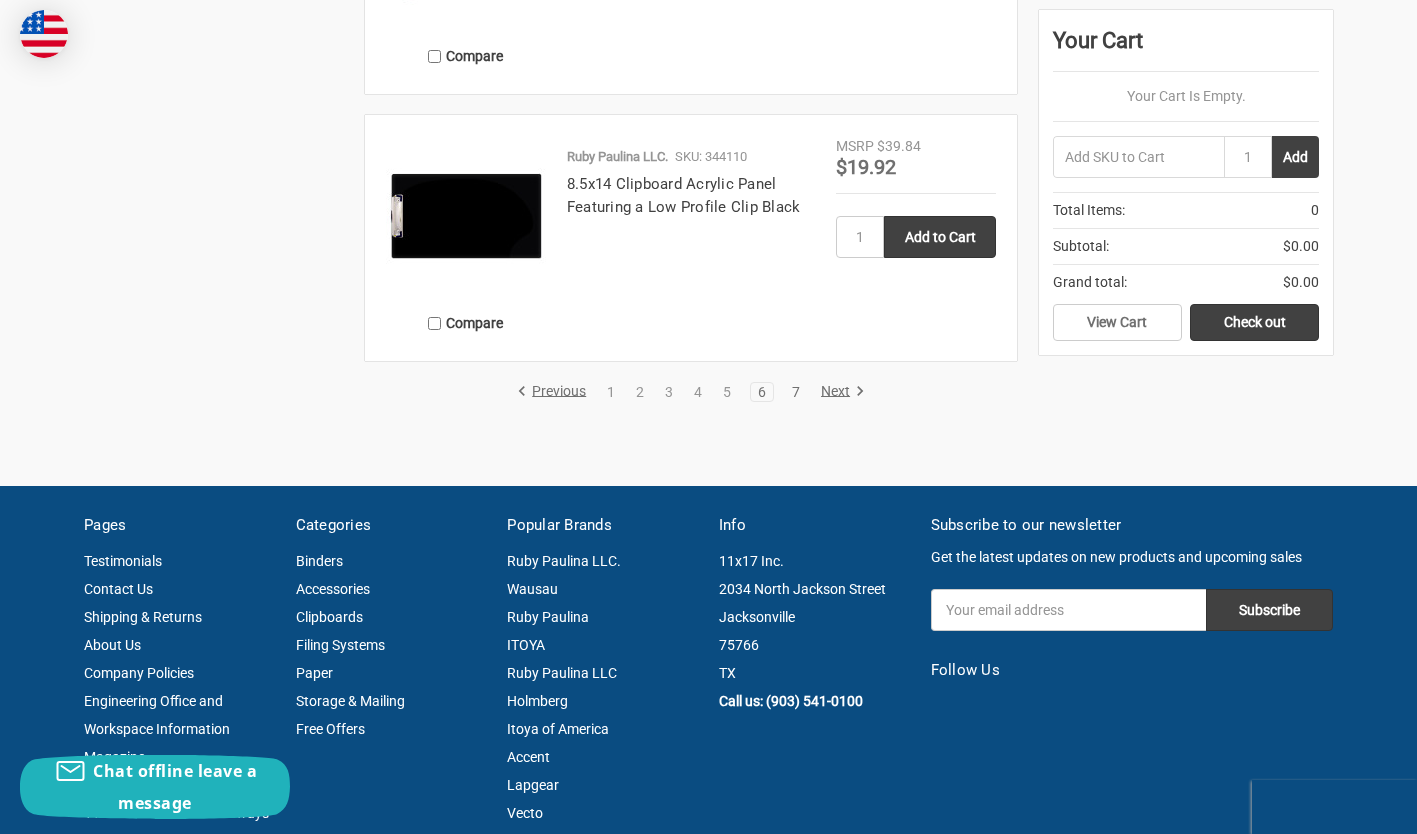 click on "7" at bounding box center (796, 392) 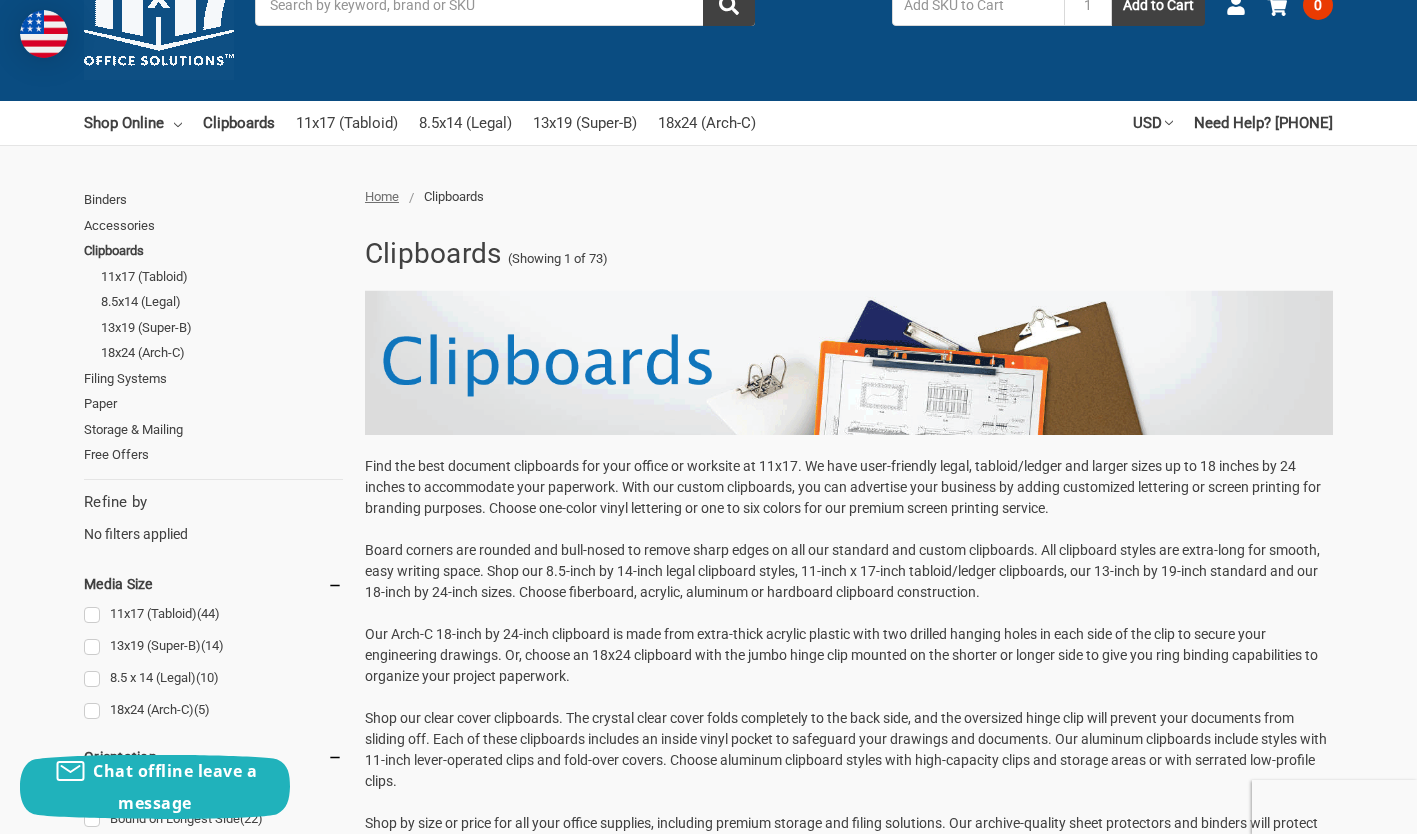 scroll, scrollTop: 0, scrollLeft: 0, axis: both 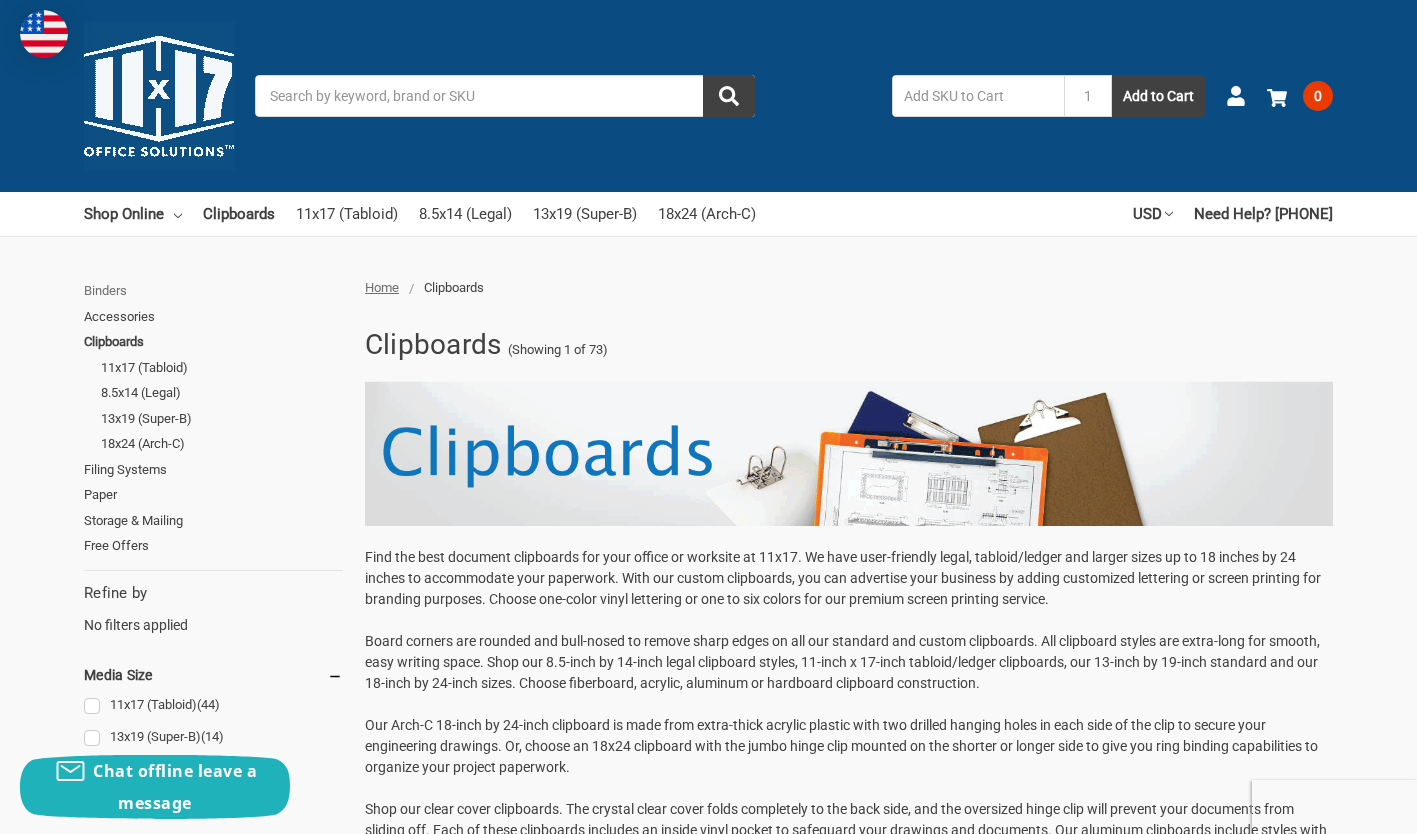 click on "Binders" at bounding box center [213, 291] 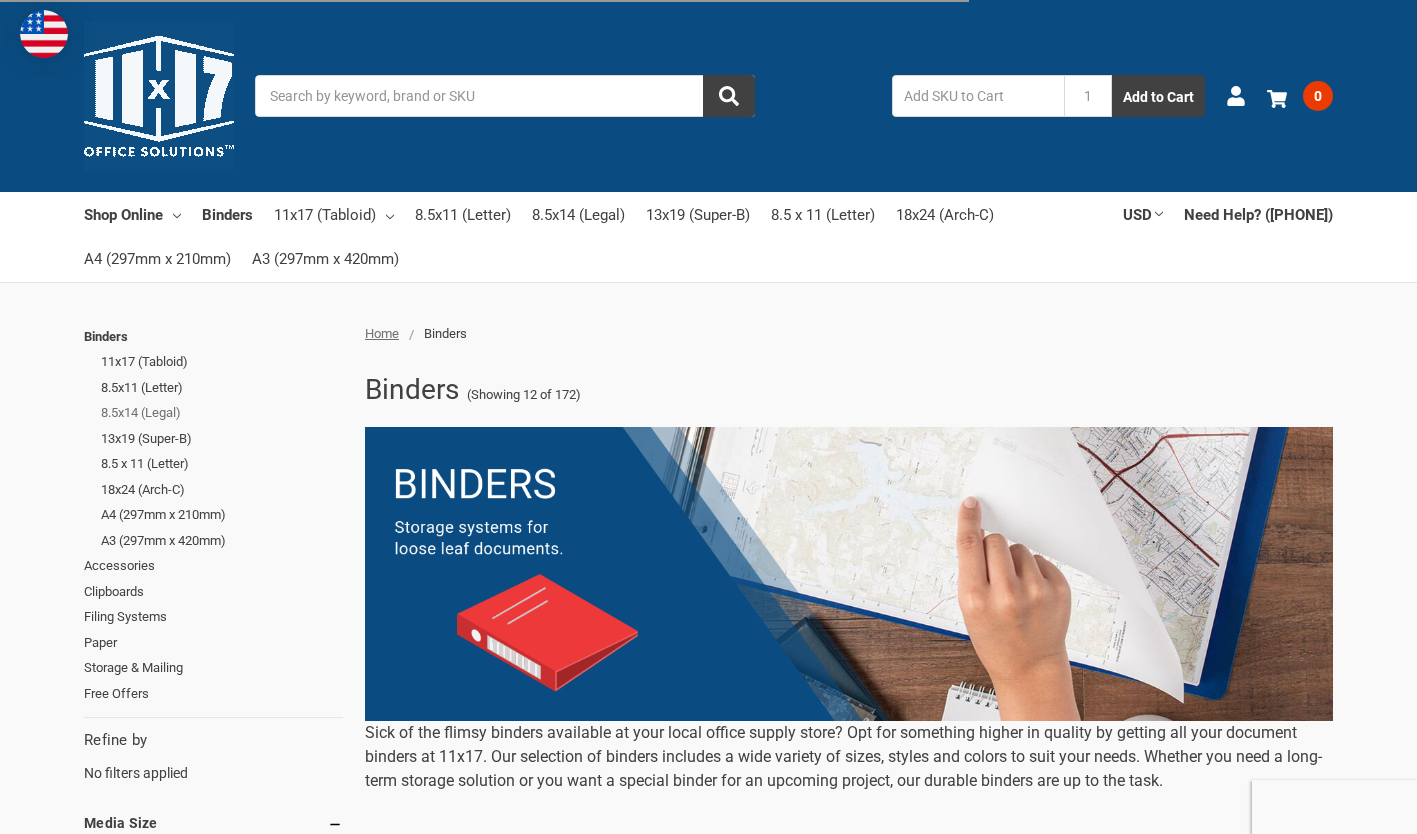 scroll, scrollTop: 0, scrollLeft: 0, axis: both 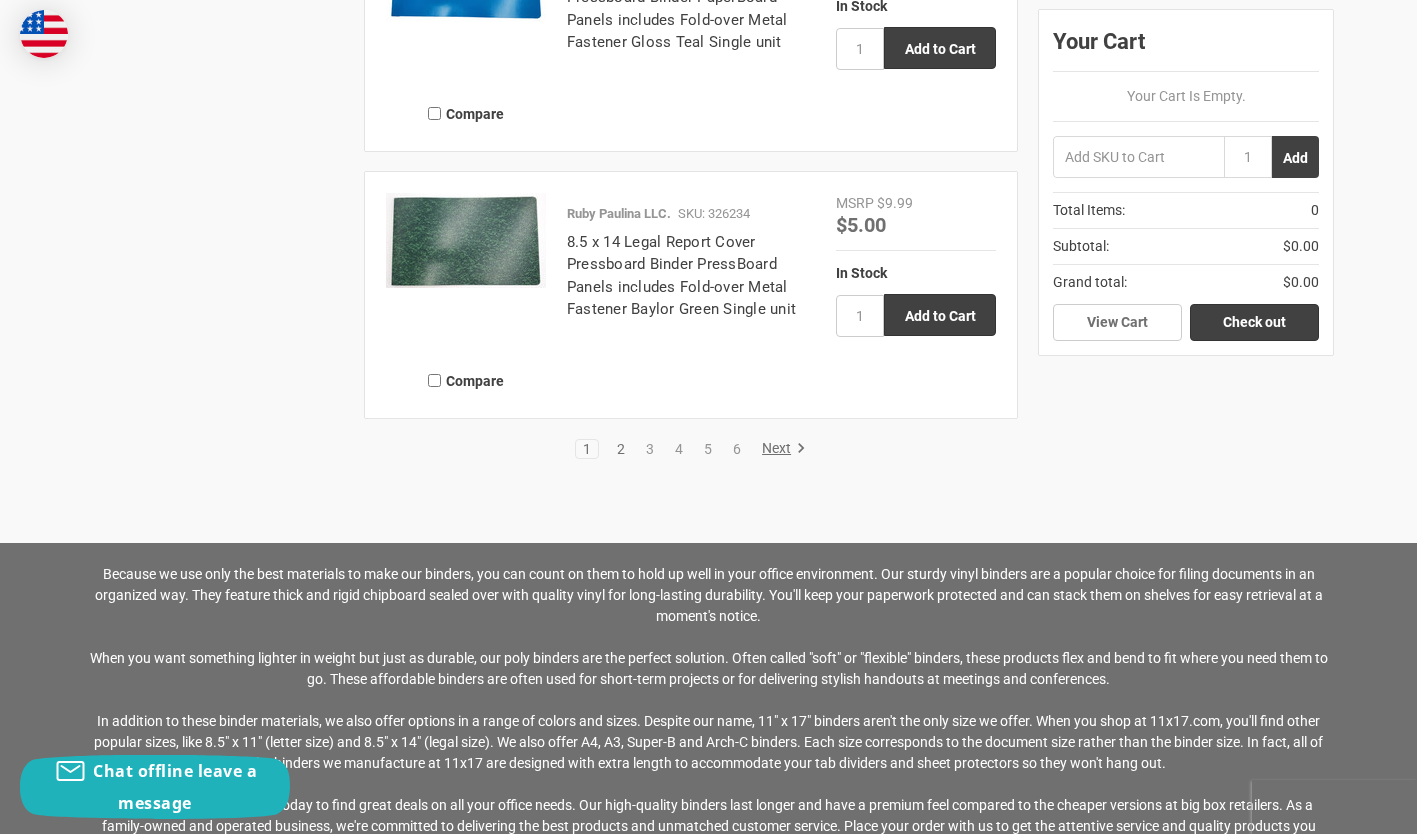 click on "2" at bounding box center [621, 449] 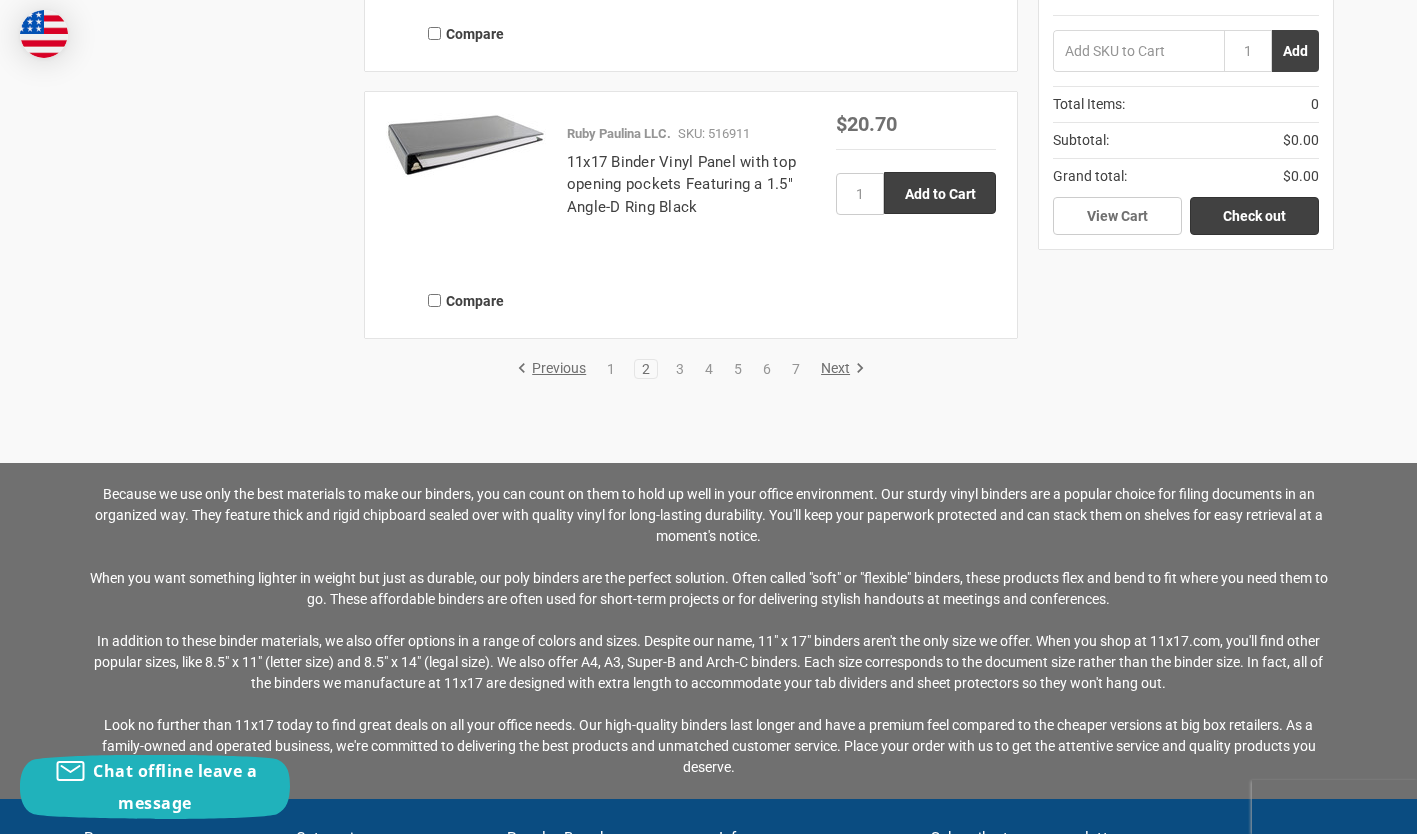 scroll, scrollTop: 4000, scrollLeft: 0, axis: vertical 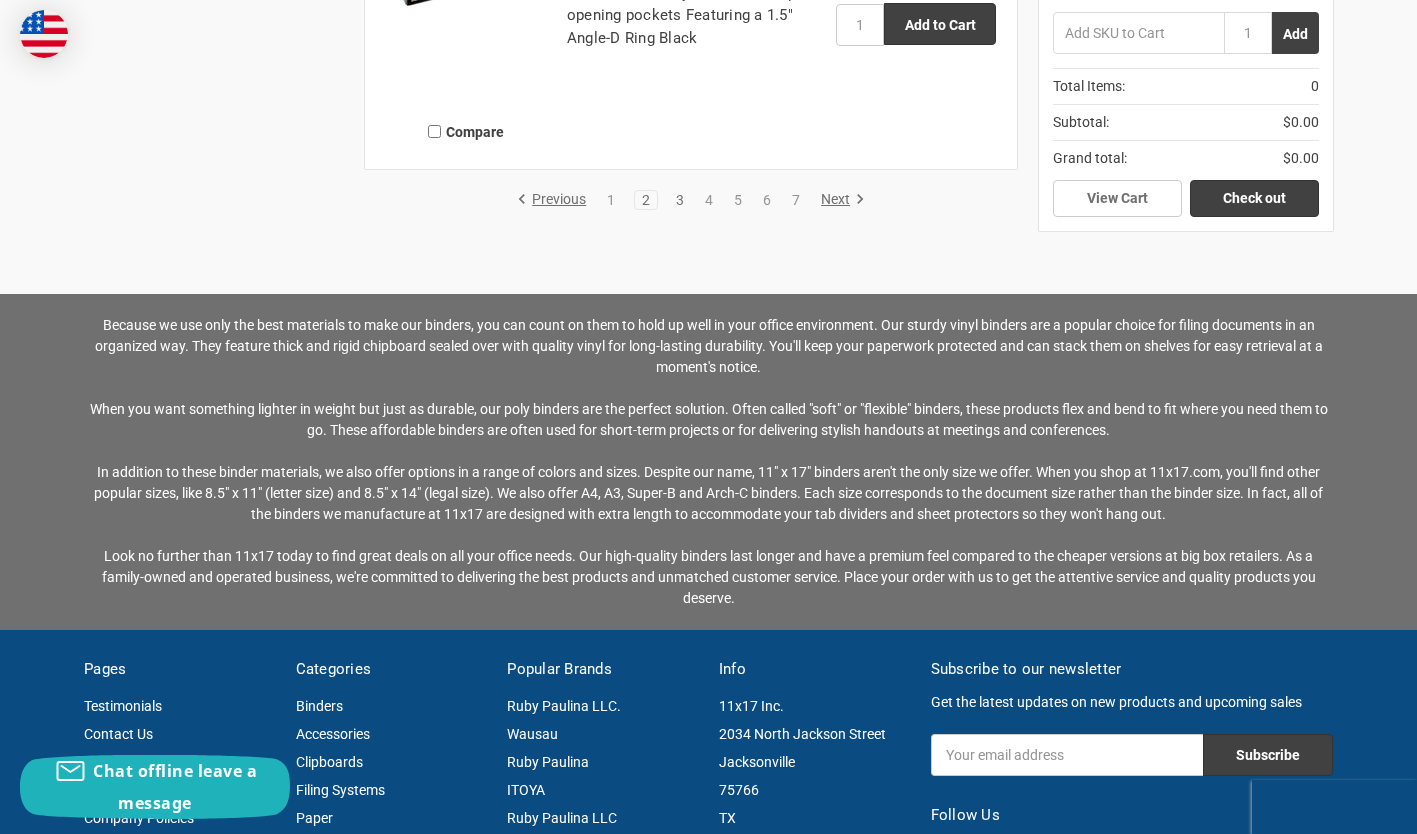 click on "3" at bounding box center [680, 200] 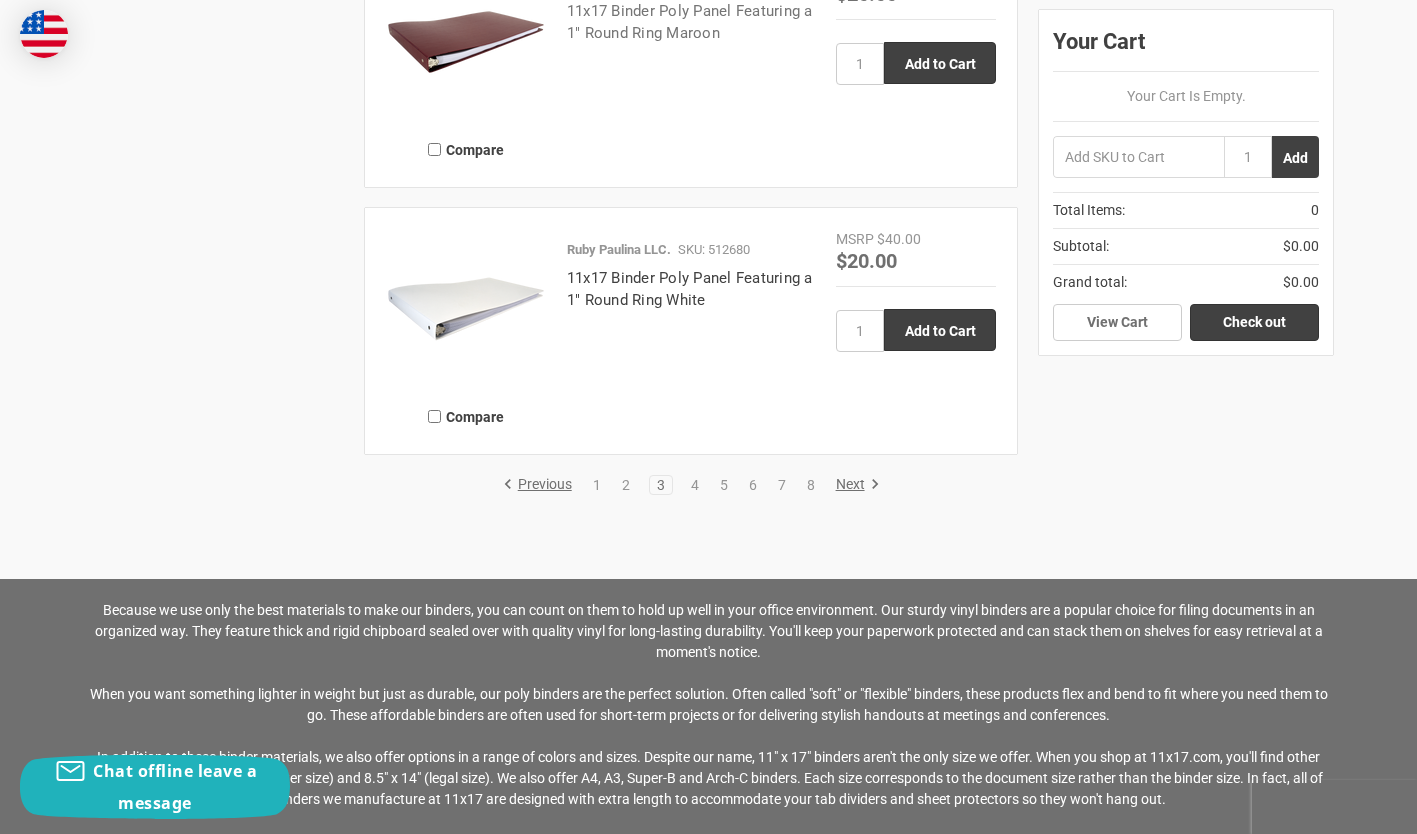 scroll, scrollTop: 3800, scrollLeft: 0, axis: vertical 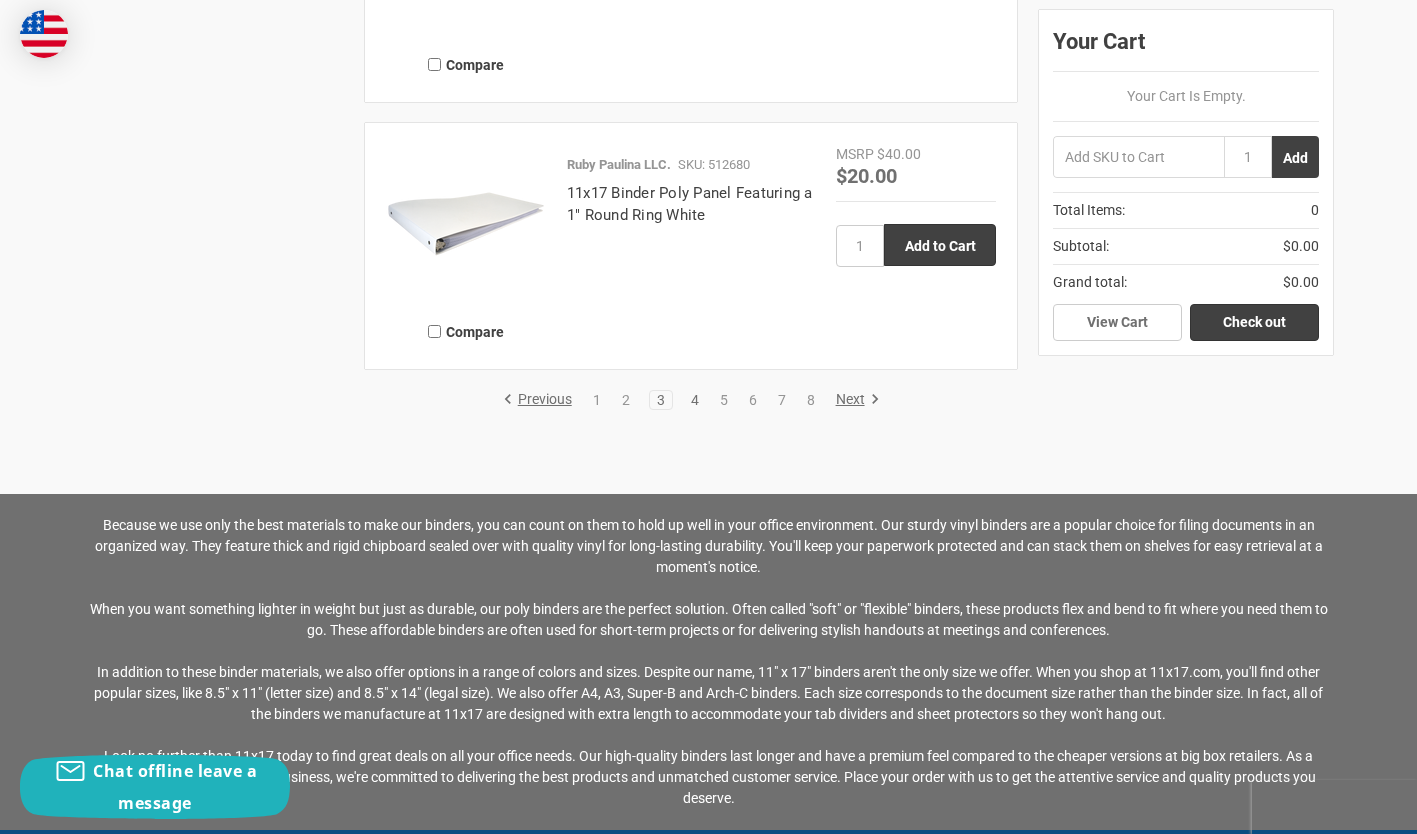 click on "4" at bounding box center [695, 400] 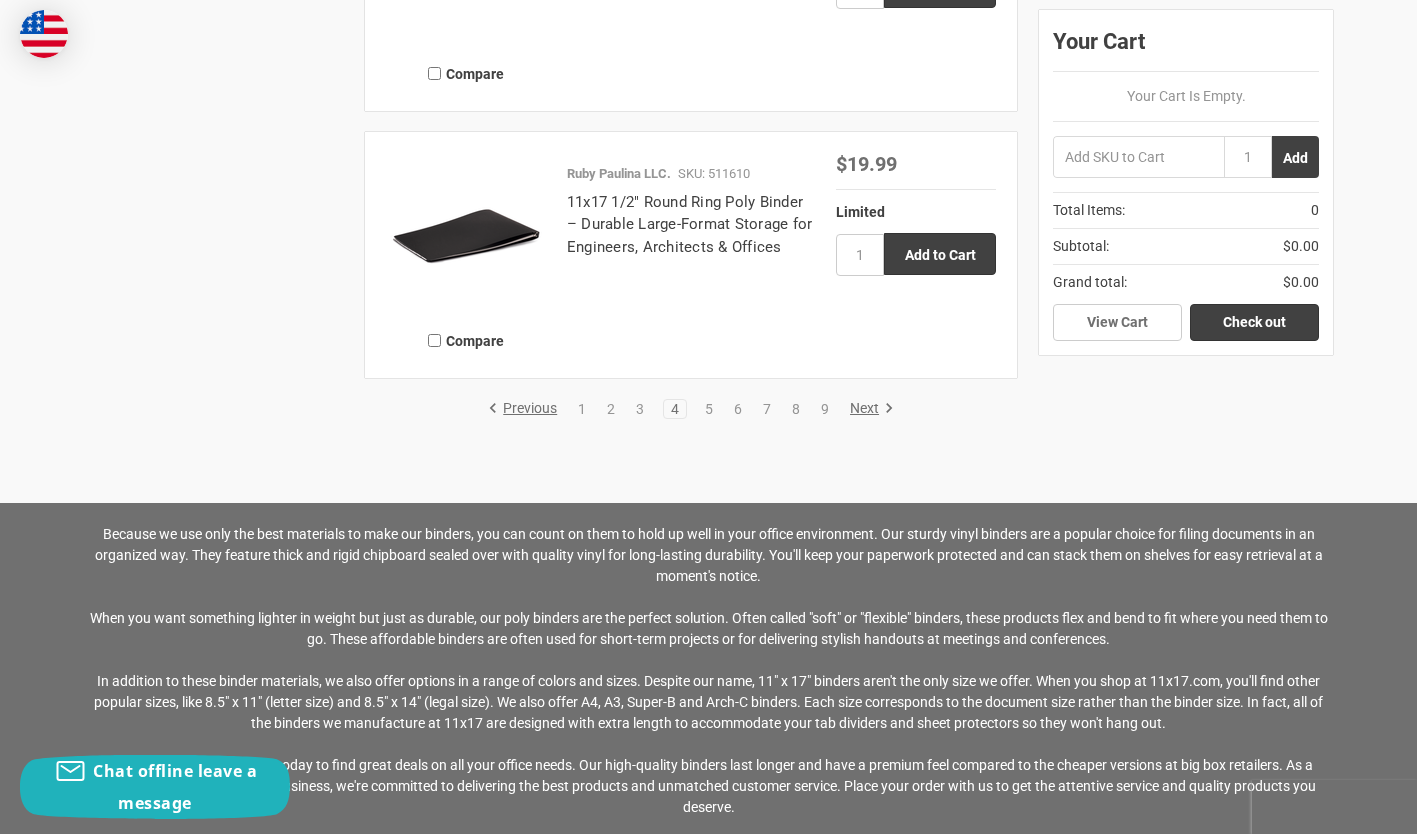 scroll, scrollTop: 3800, scrollLeft: 0, axis: vertical 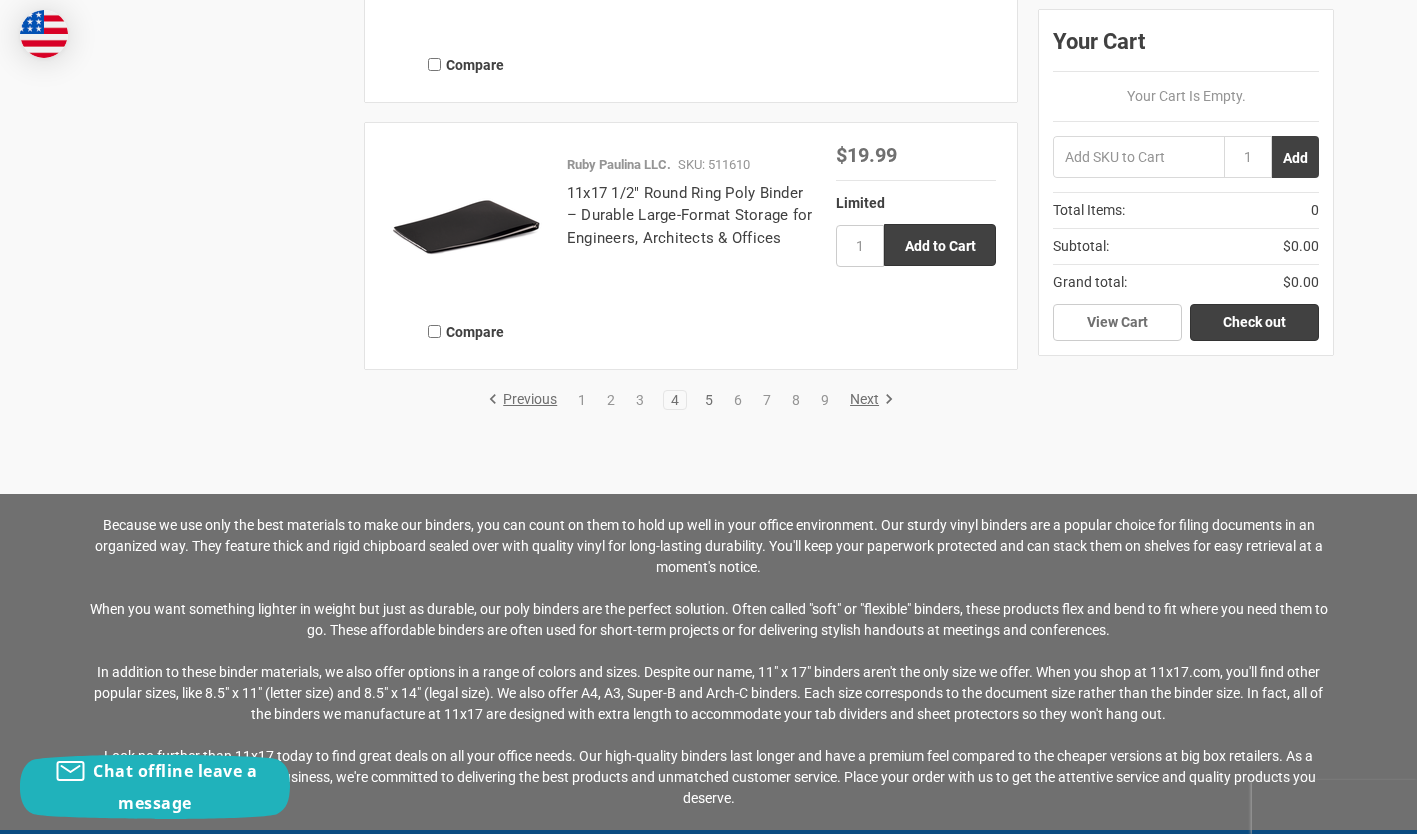 click on "5" at bounding box center (709, 400) 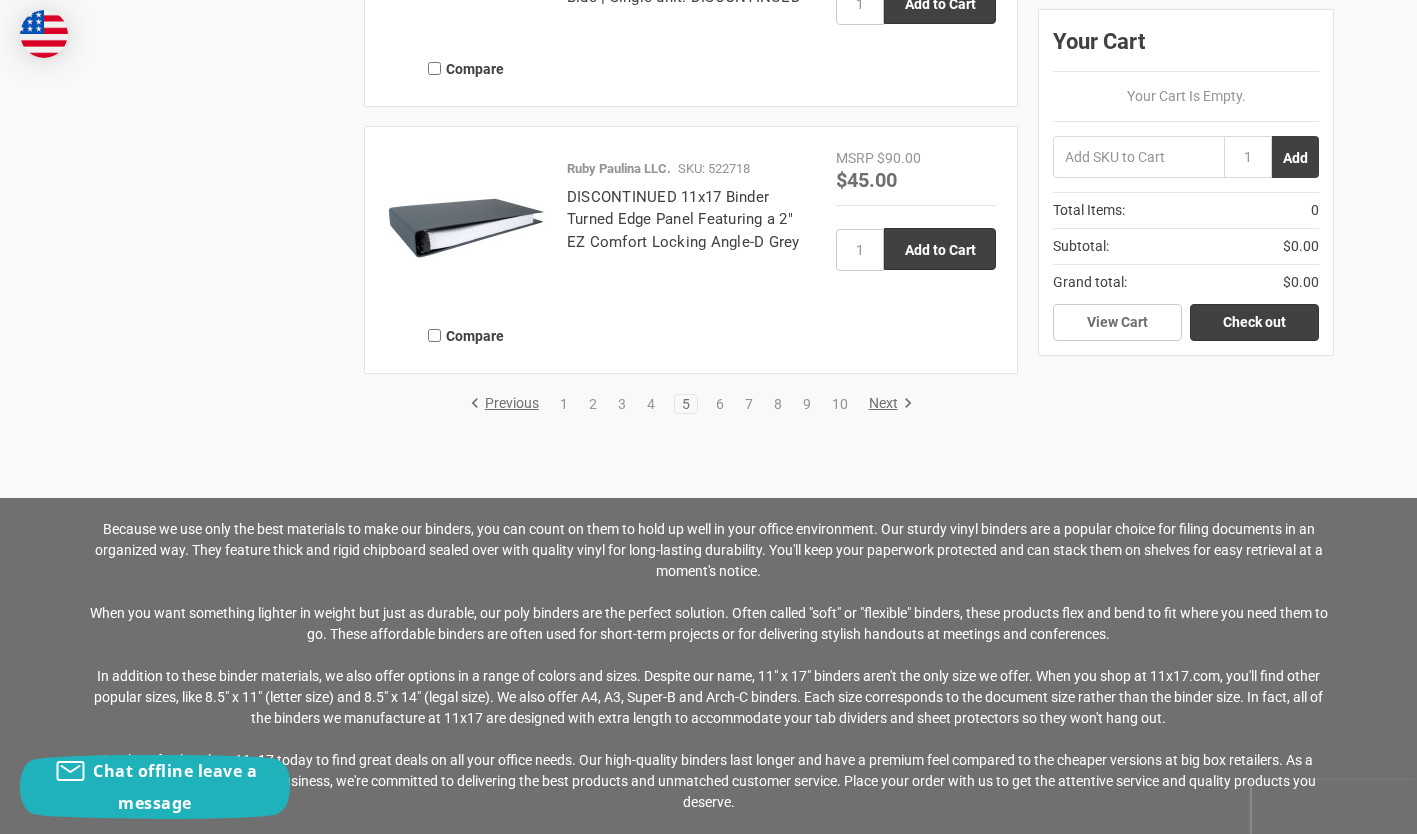 scroll, scrollTop: 3800, scrollLeft: 0, axis: vertical 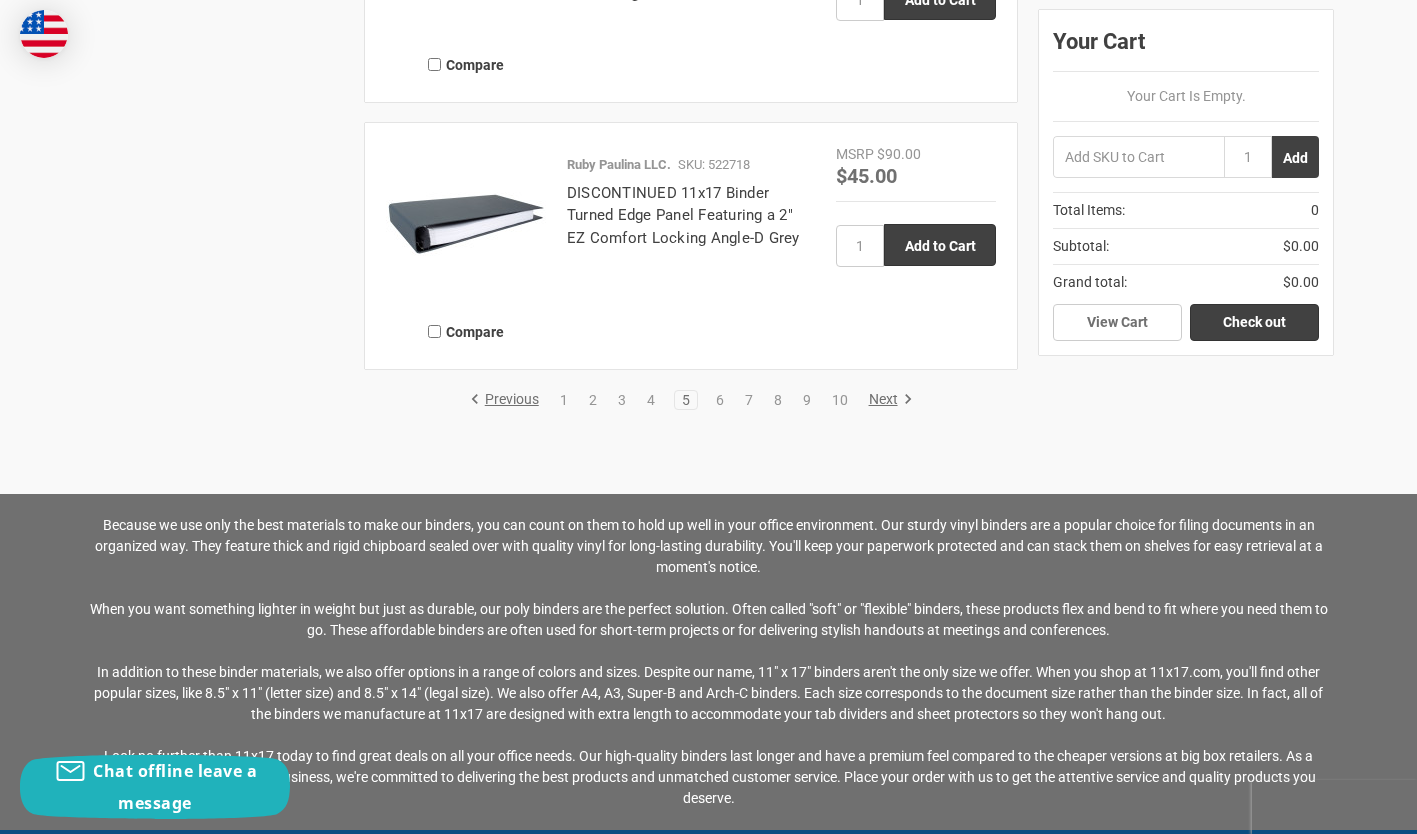 click on "6" at bounding box center [720, 400] 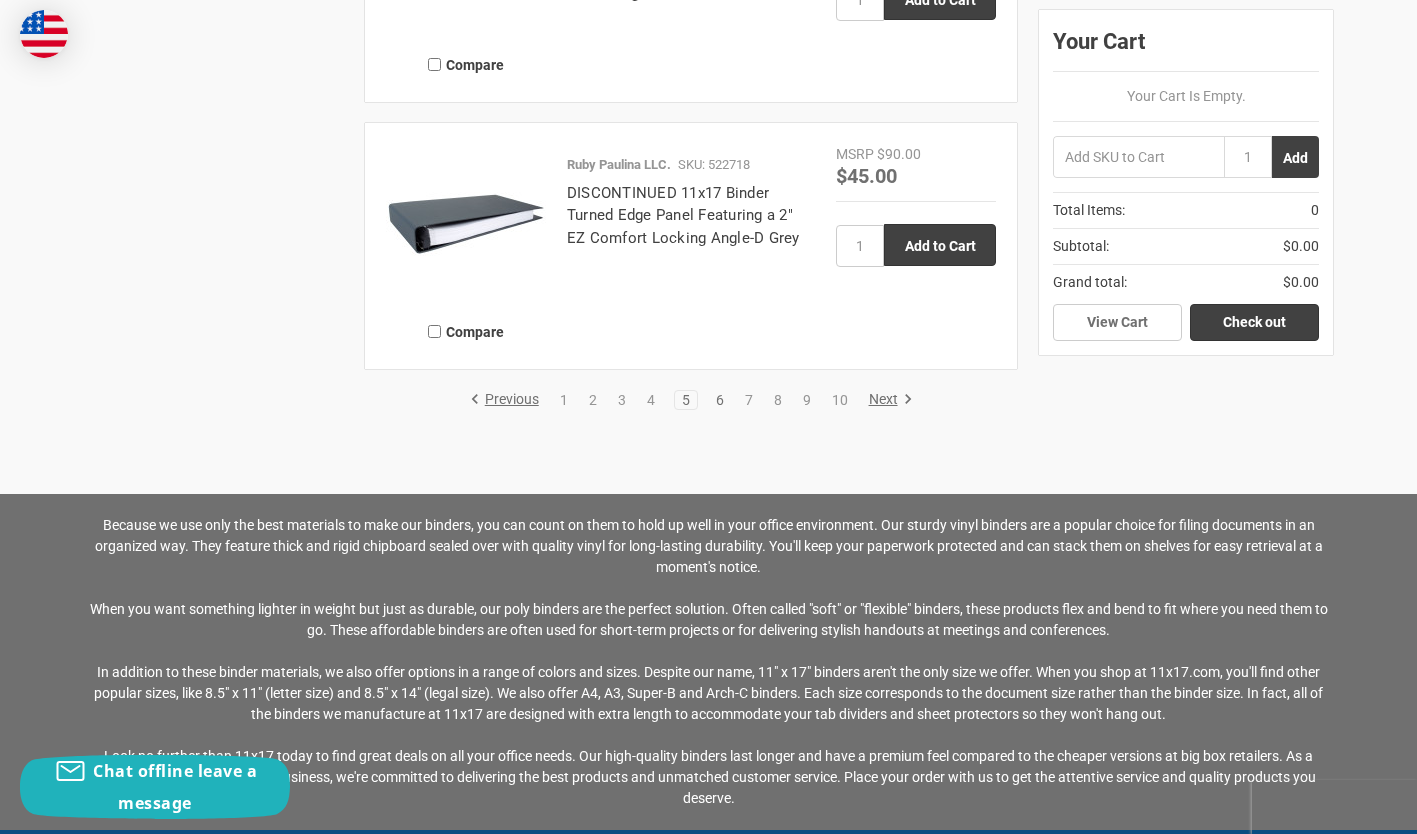 click on "6" at bounding box center [720, 400] 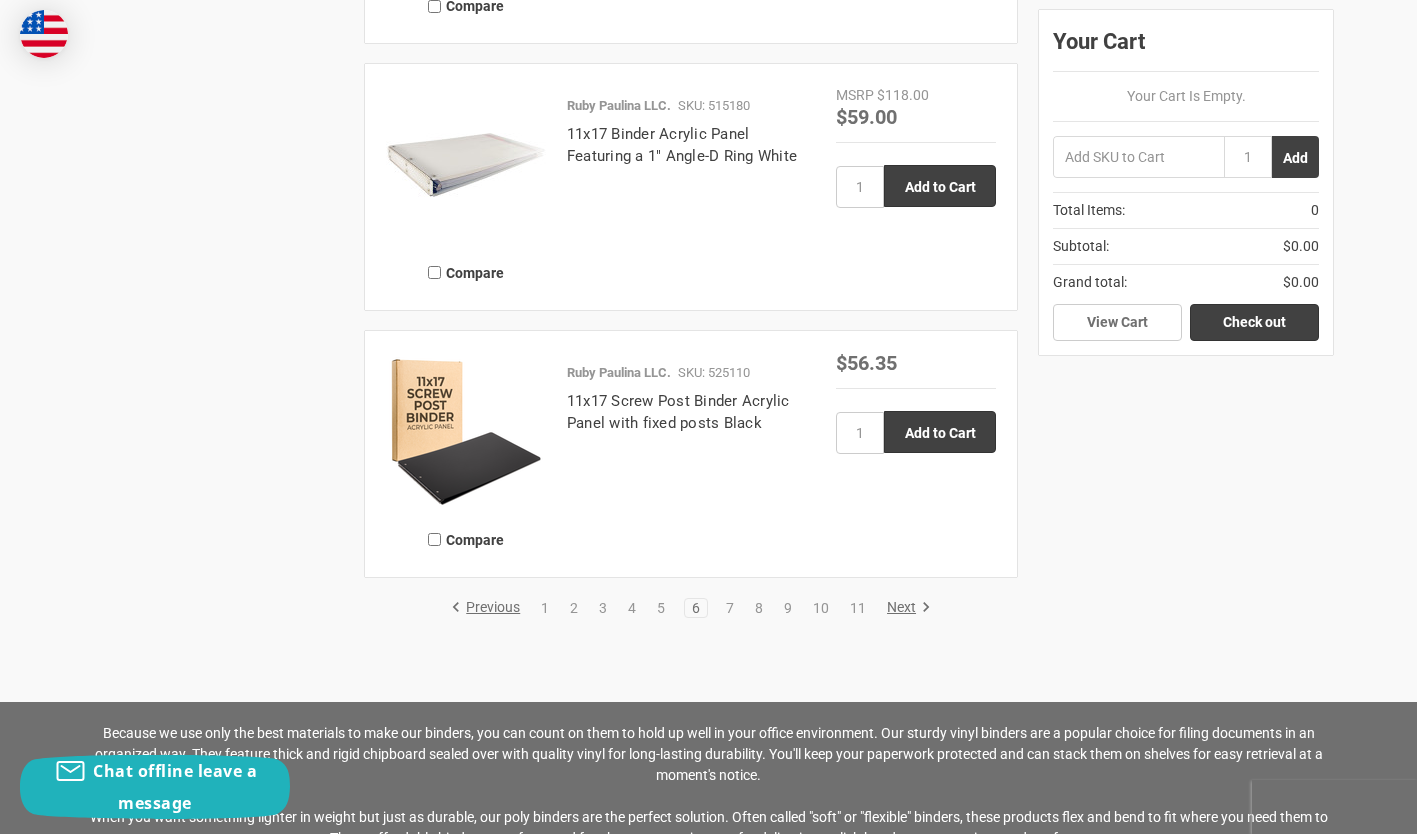 scroll, scrollTop: 3600, scrollLeft: 0, axis: vertical 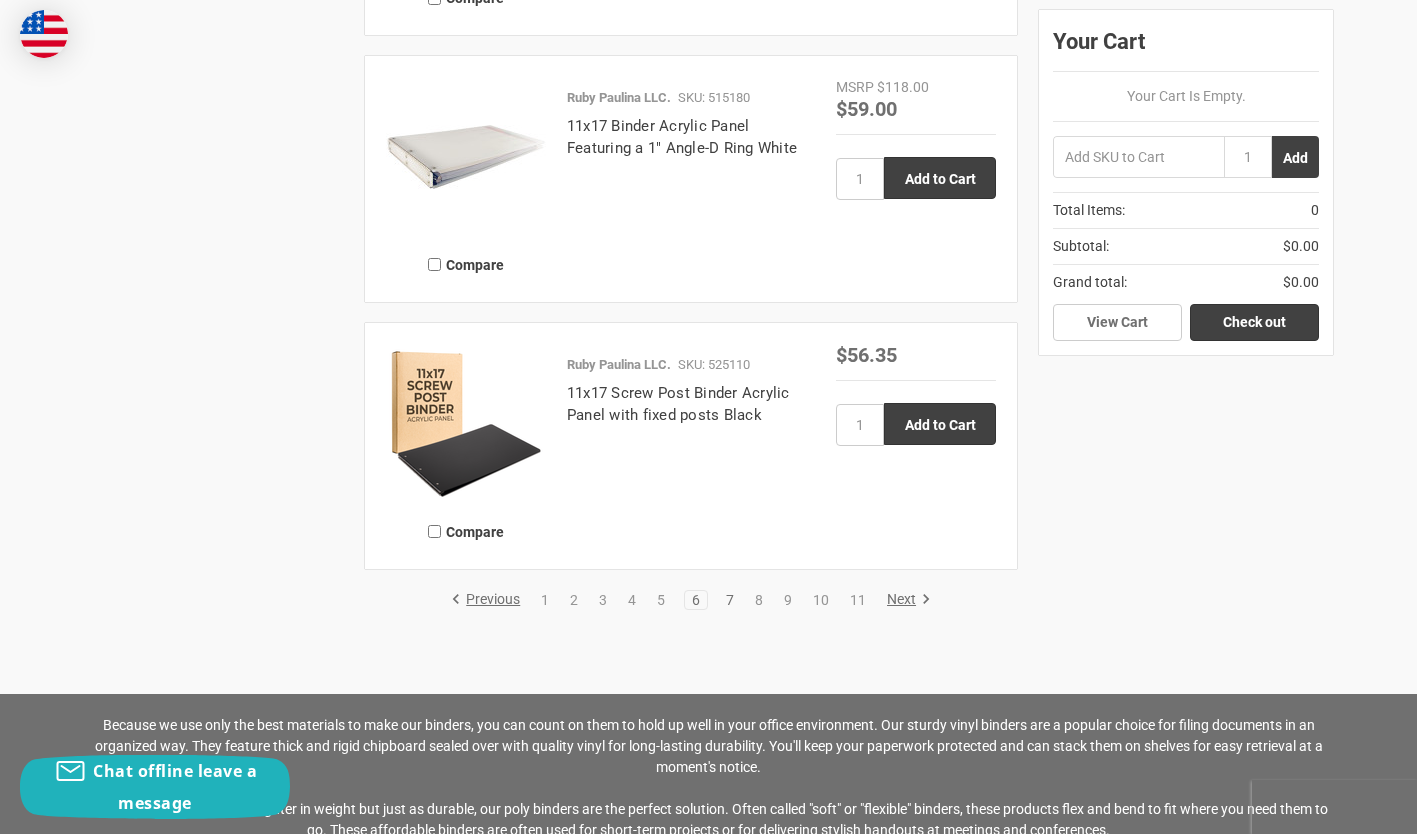 click on "7" at bounding box center (730, 600) 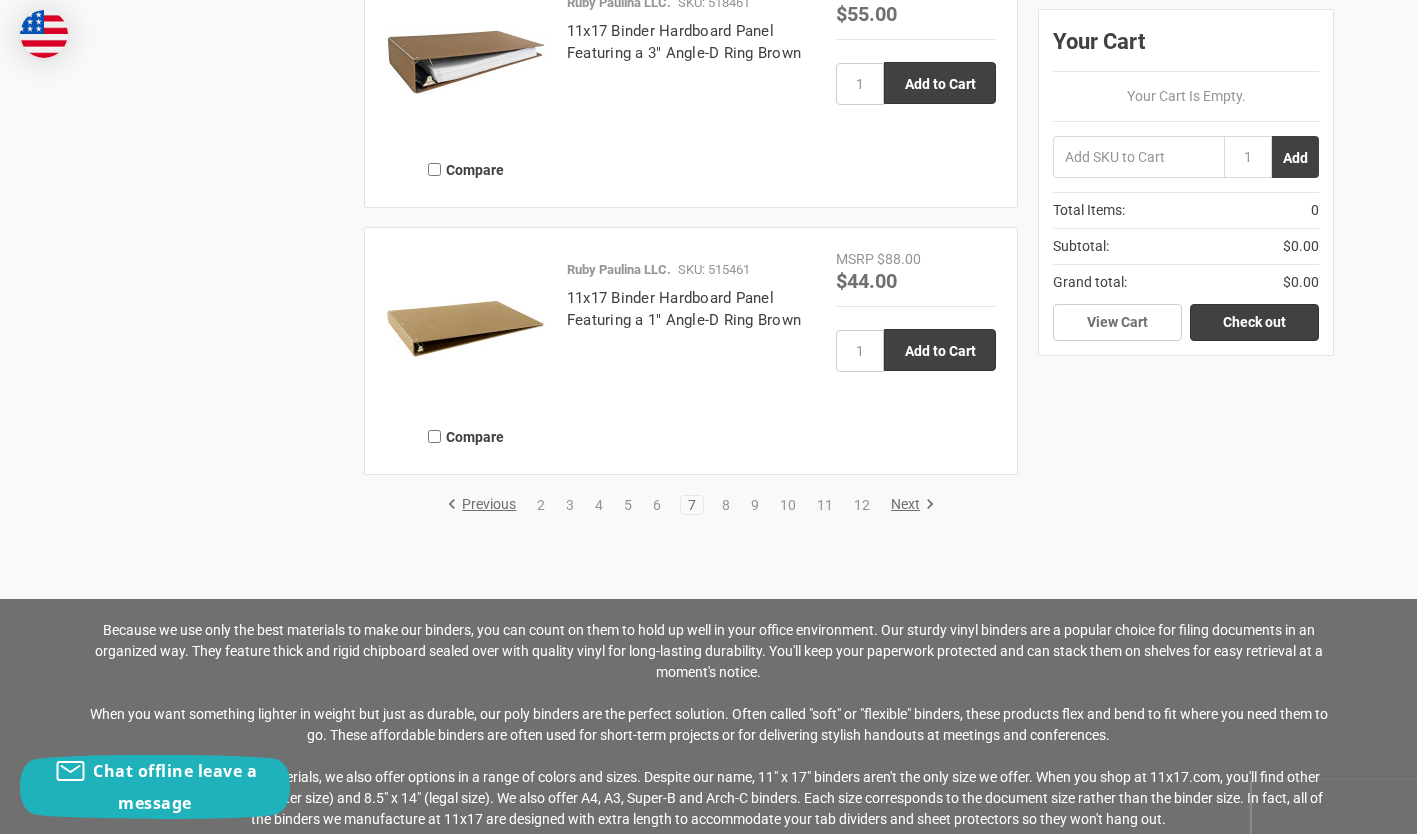 scroll, scrollTop: 3700, scrollLeft: 0, axis: vertical 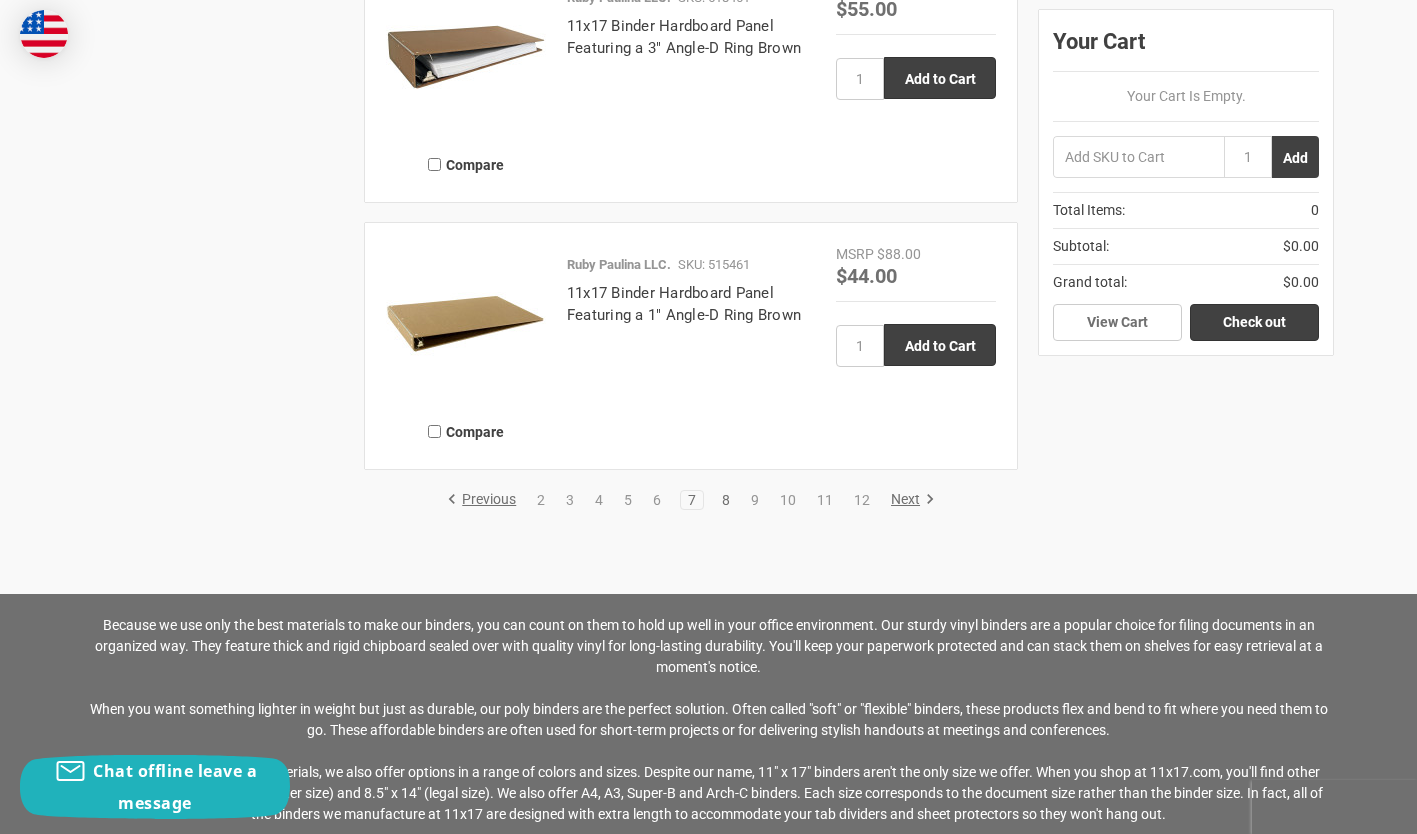click on "8" at bounding box center [726, 500] 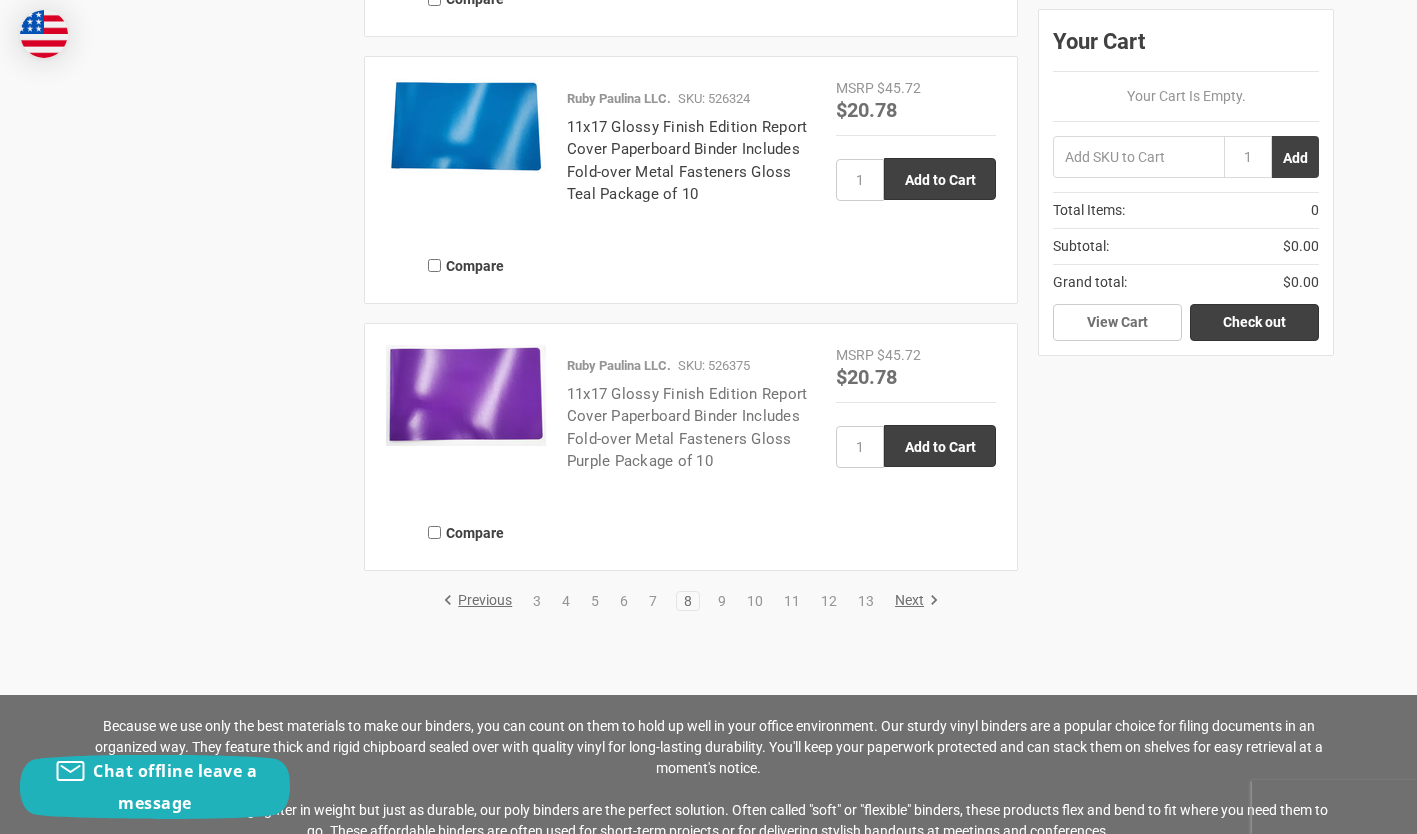 scroll, scrollTop: 3600, scrollLeft: 0, axis: vertical 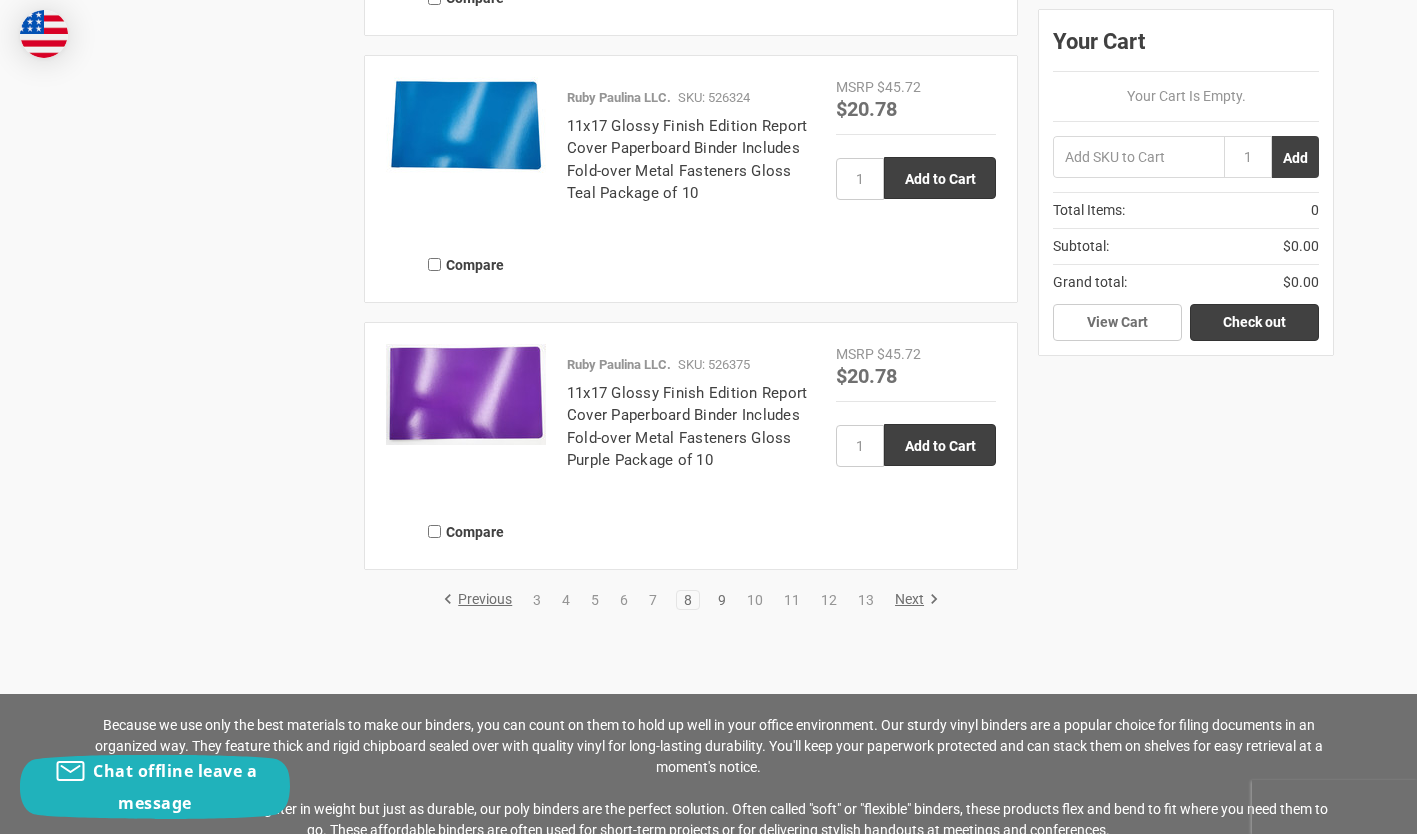 click on "9" at bounding box center [722, 600] 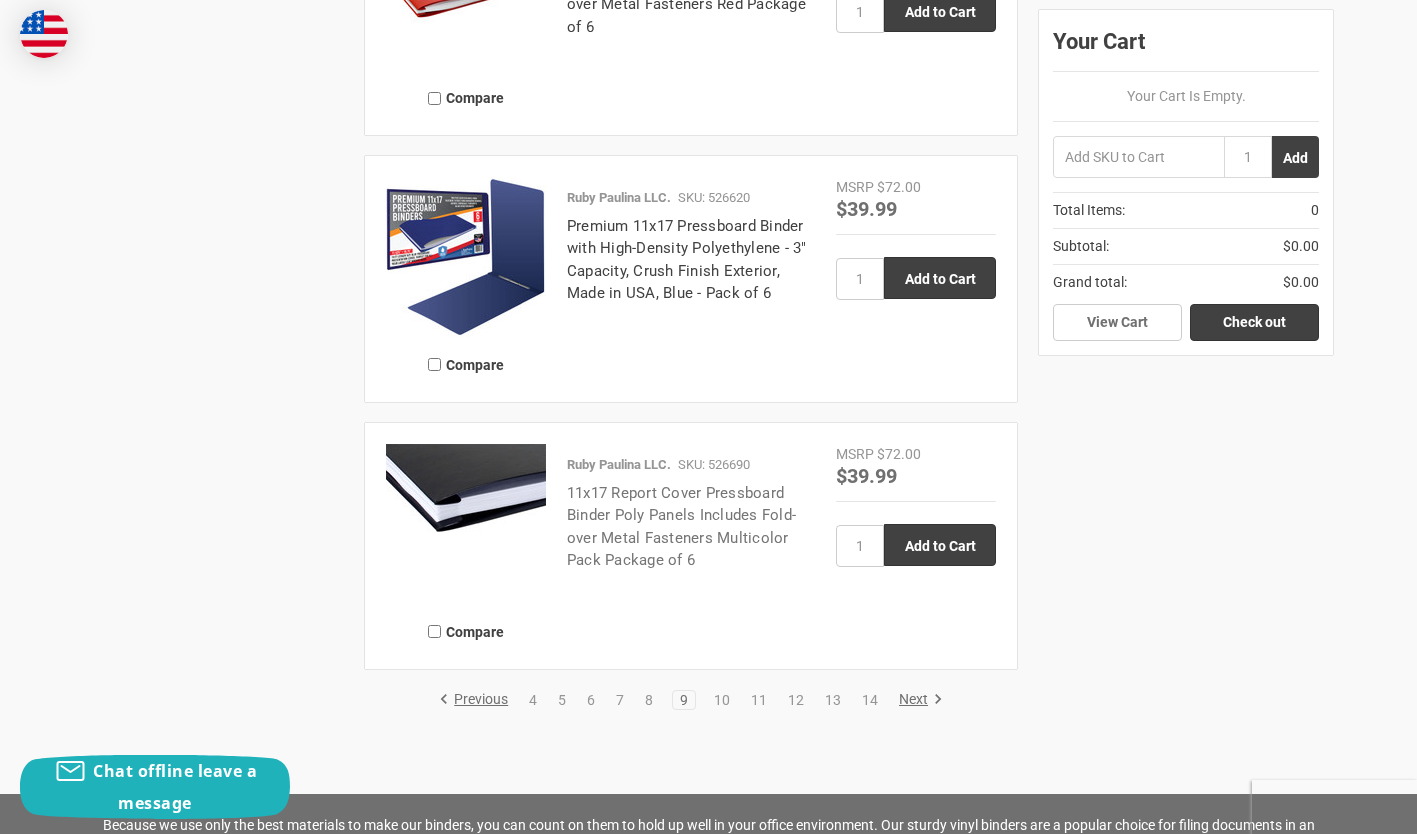 scroll, scrollTop: 3700, scrollLeft: 0, axis: vertical 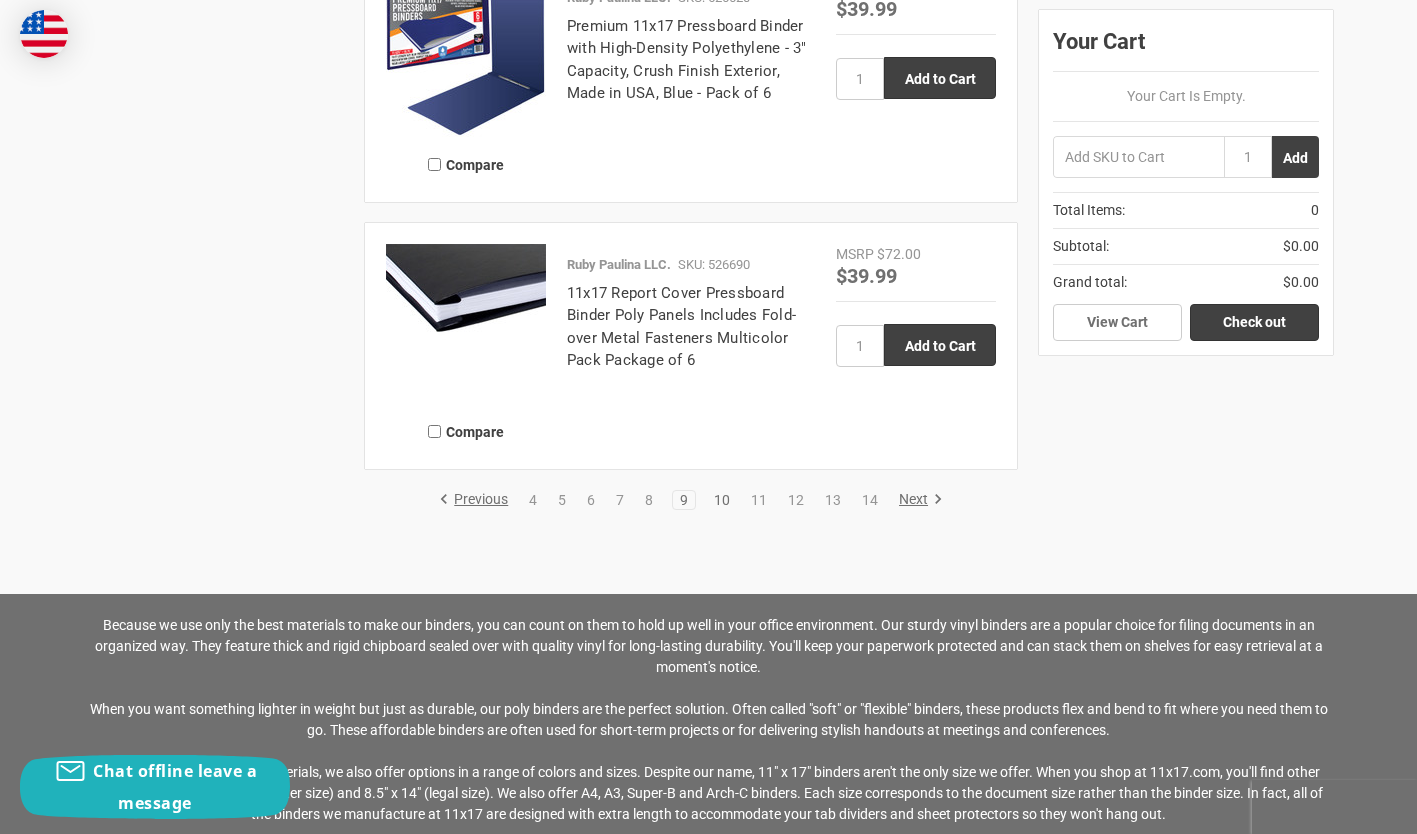 click on "10" at bounding box center [722, 500] 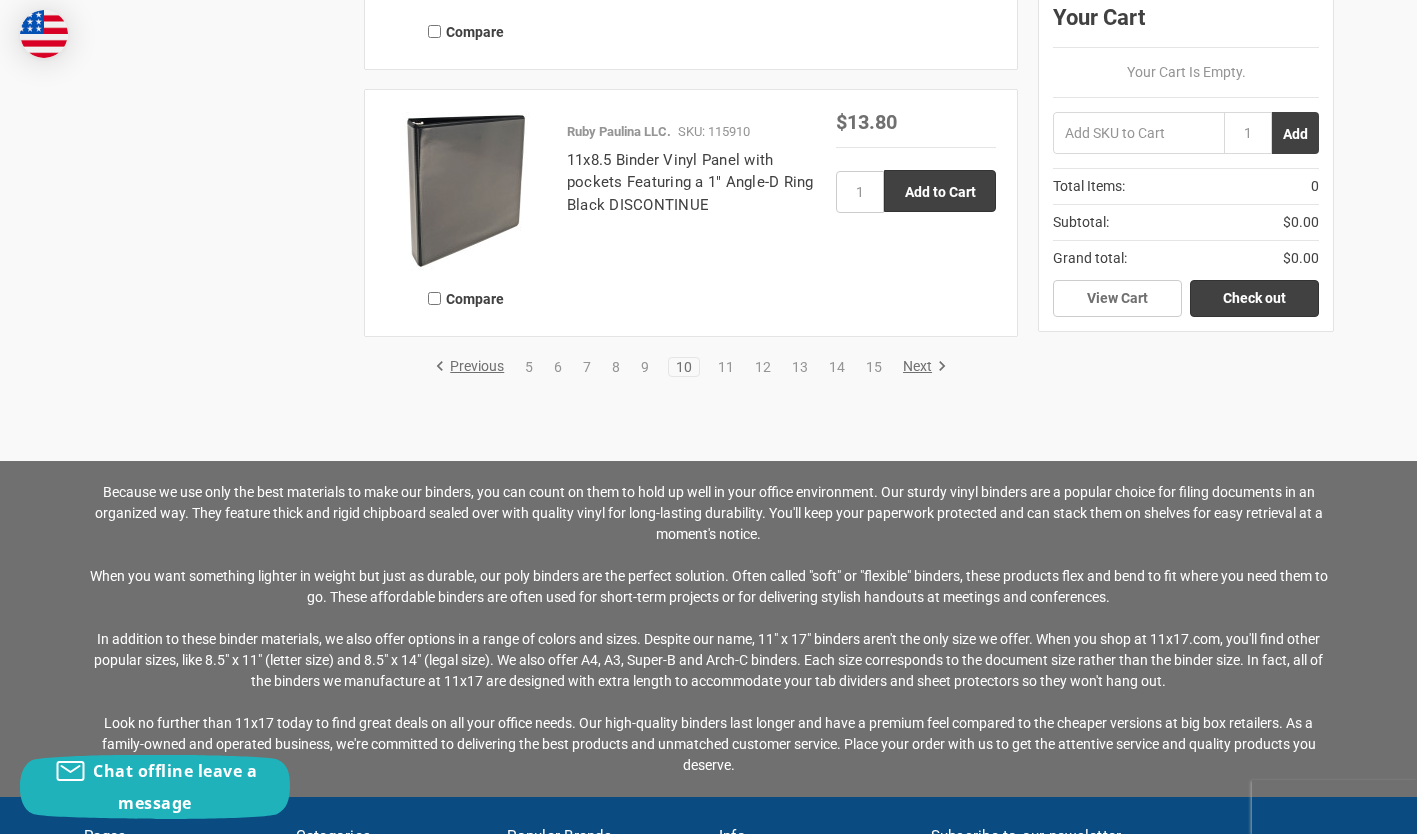 scroll, scrollTop: 3800, scrollLeft: 0, axis: vertical 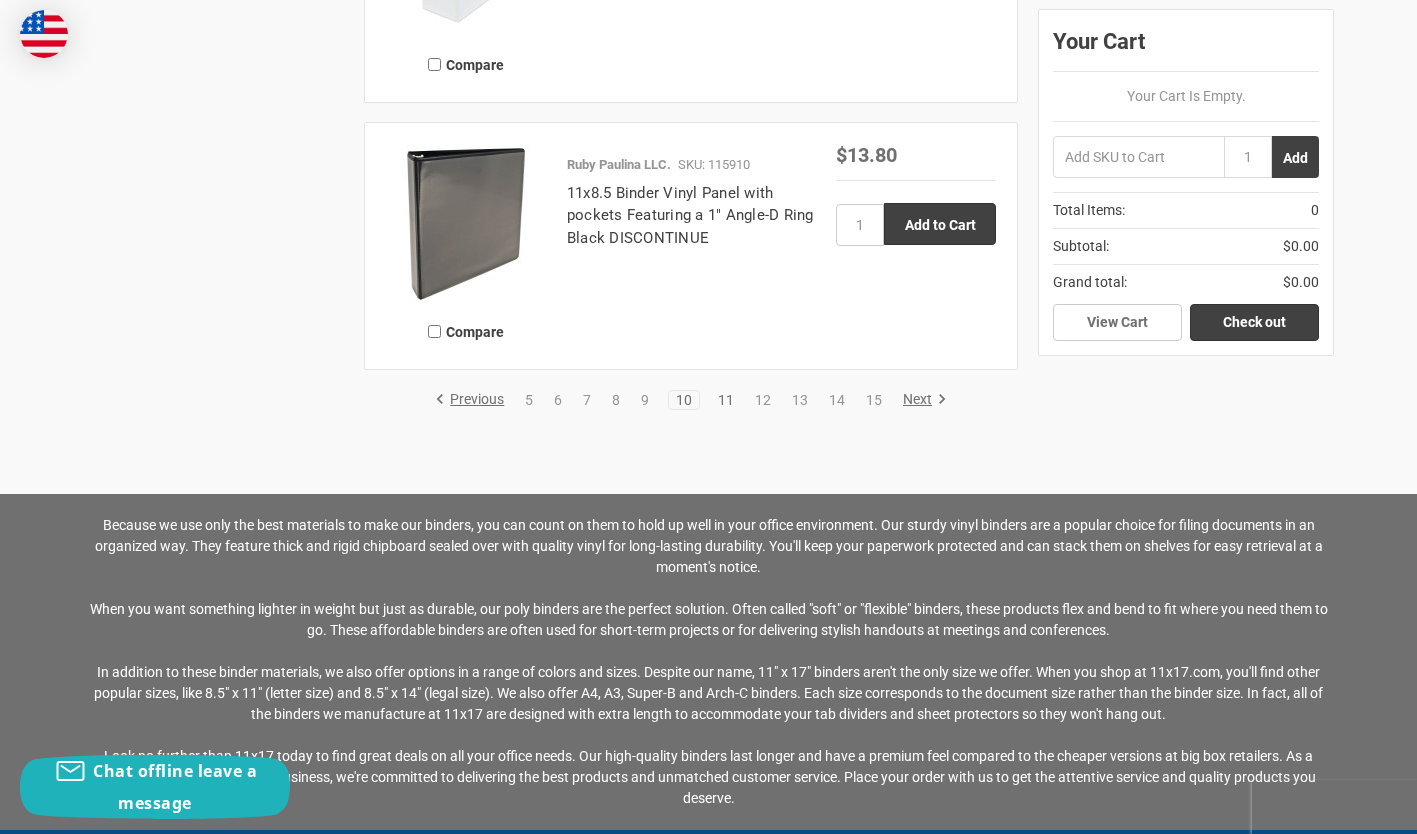 click on "11" at bounding box center (726, 400) 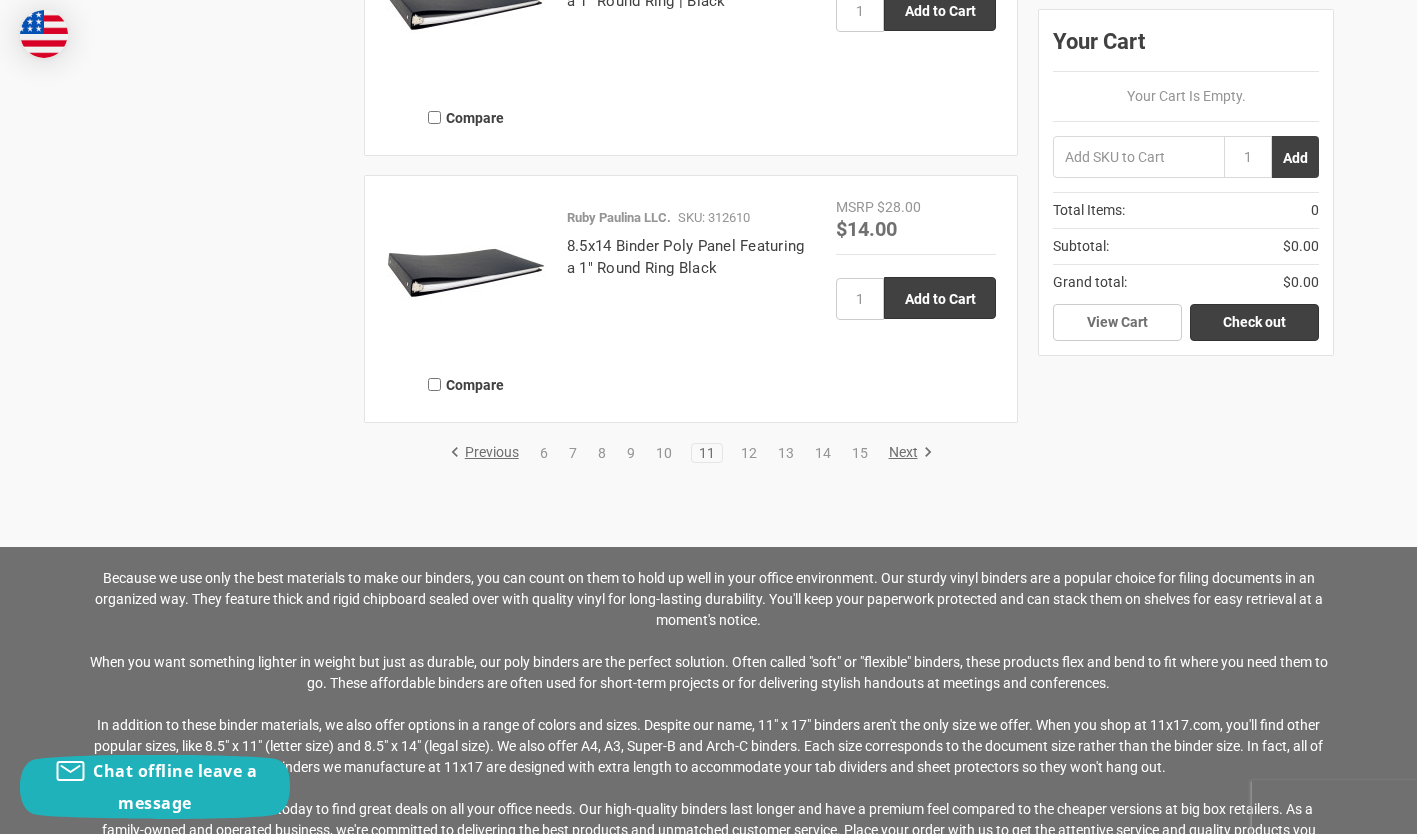 scroll, scrollTop: 3900, scrollLeft: 0, axis: vertical 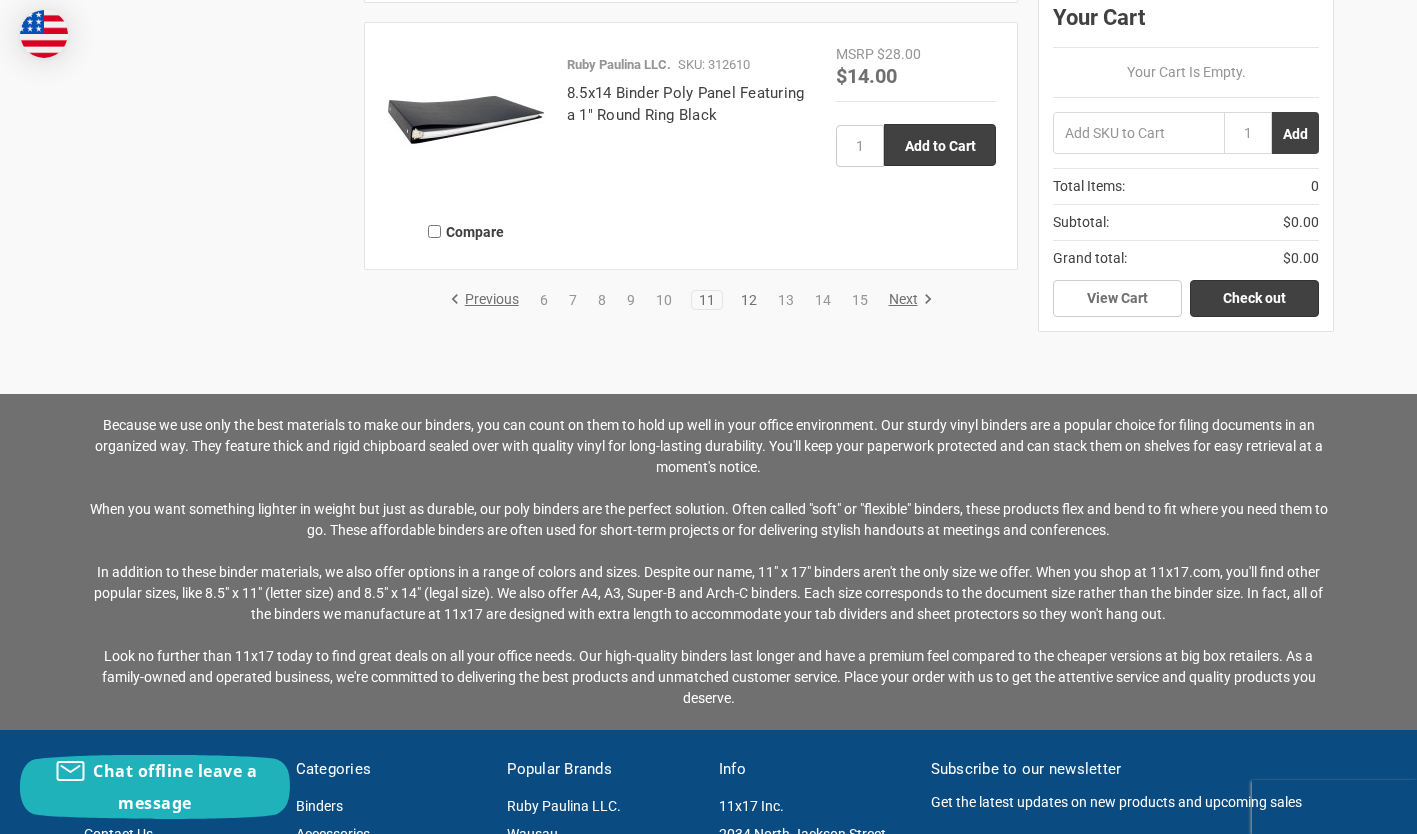 click on "12" at bounding box center (749, 300) 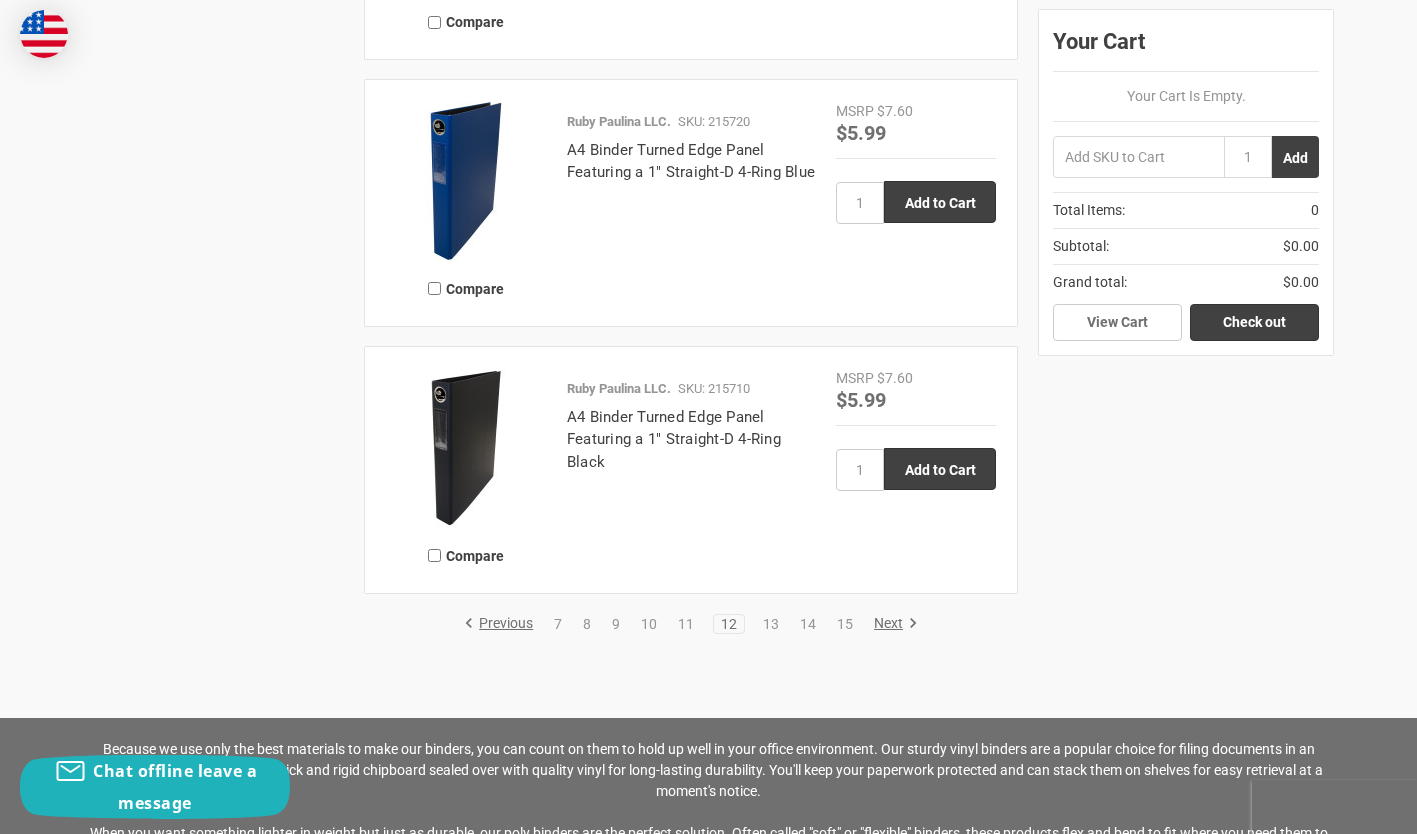 scroll, scrollTop: 3600, scrollLeft: 0, axis: vertical 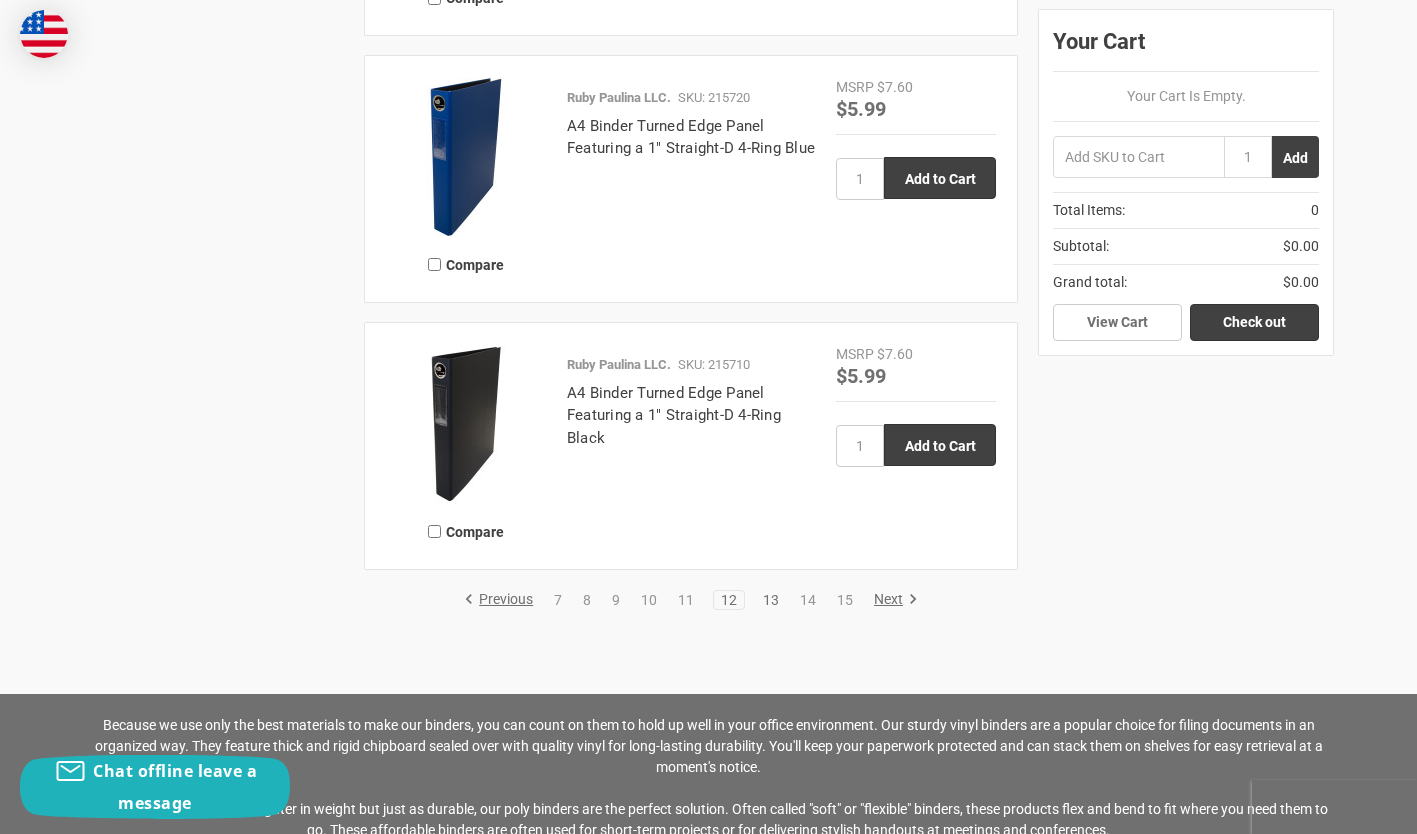 click on "13" at bounding box center (771, 600) 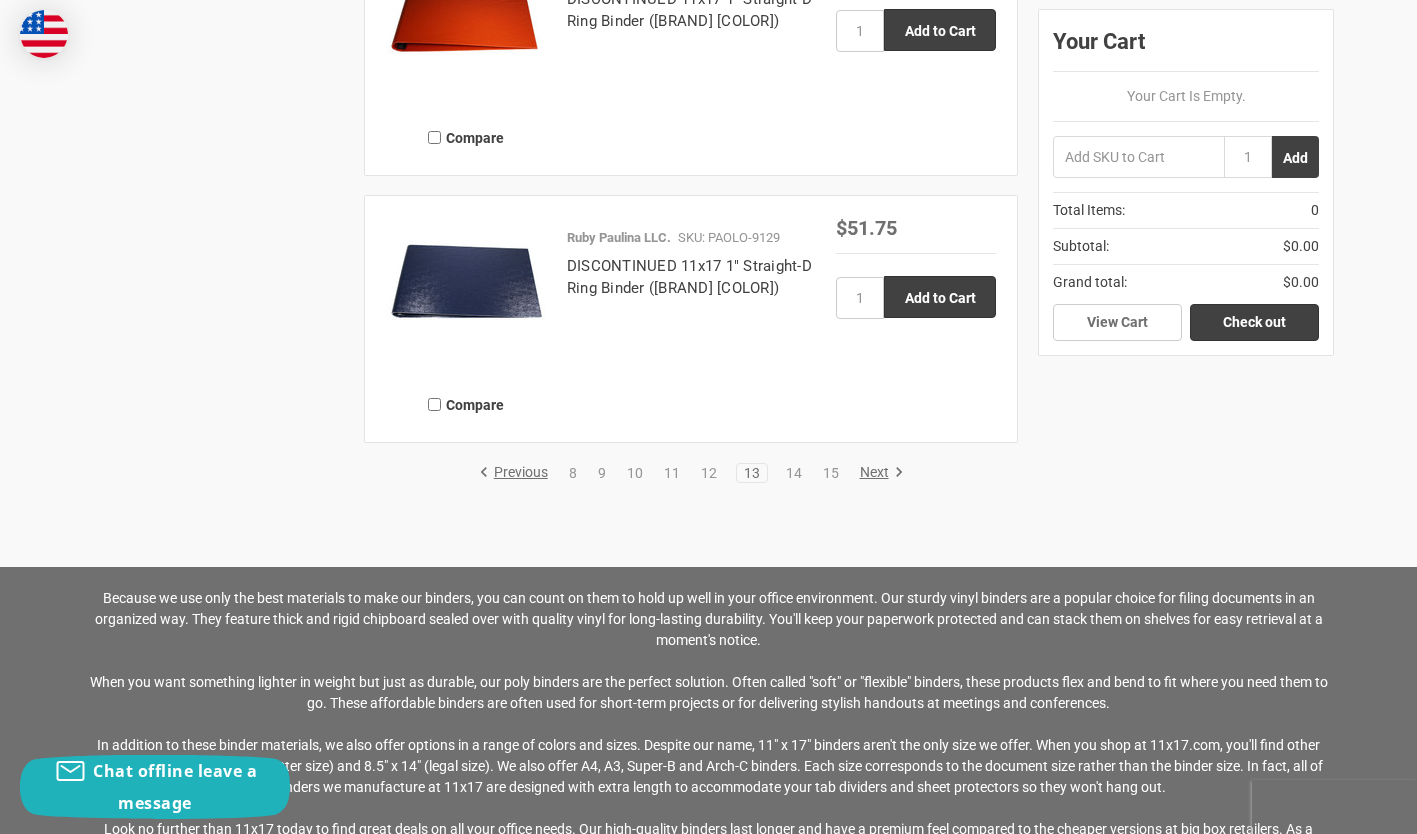 scroll, scrollTop: 3800, scrollLeft: 0, axis: vertical 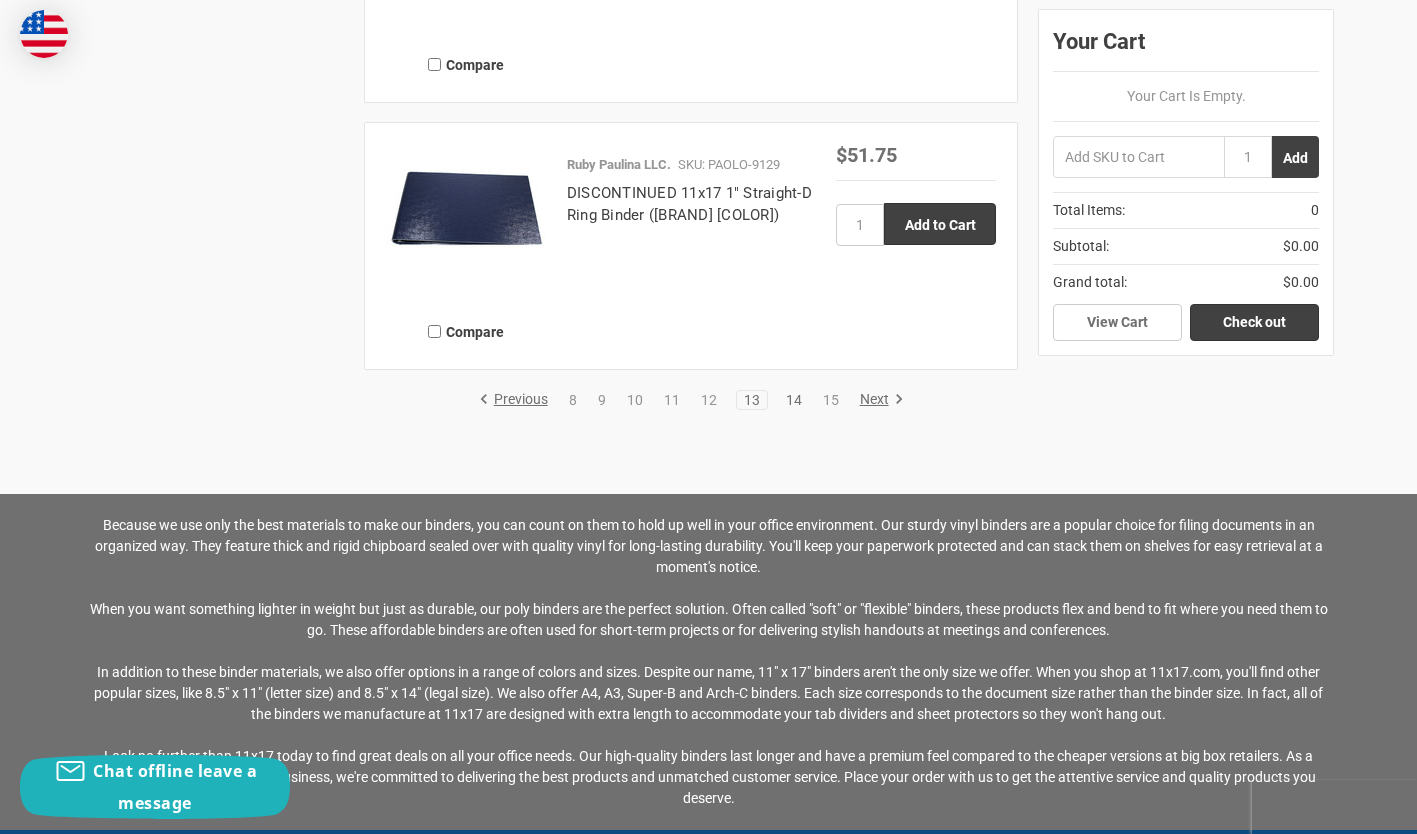 click on "14" at bounding box center [794, 400] 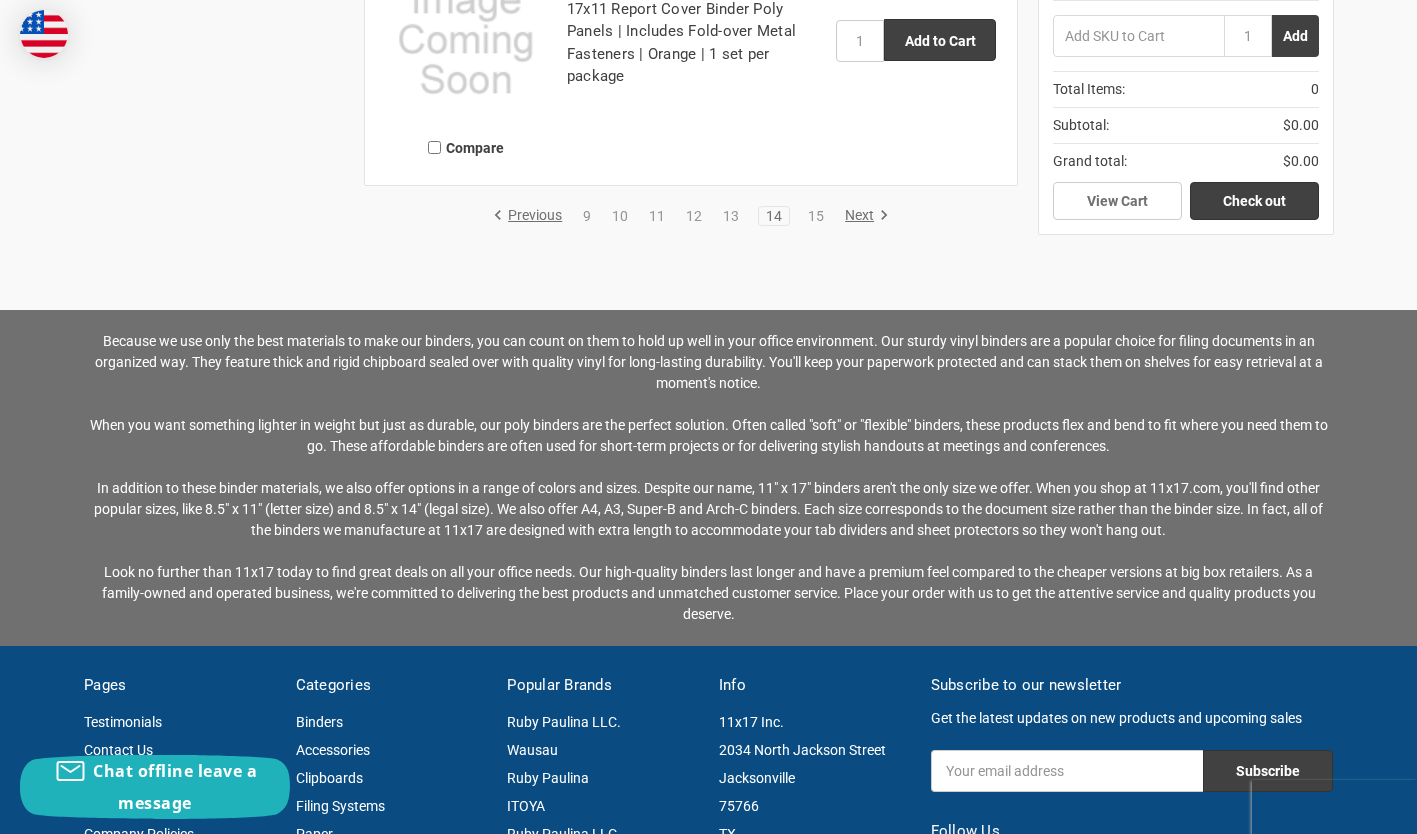 scroll, scrollTop: 4000, scrollLeft: 0, axis: vertical 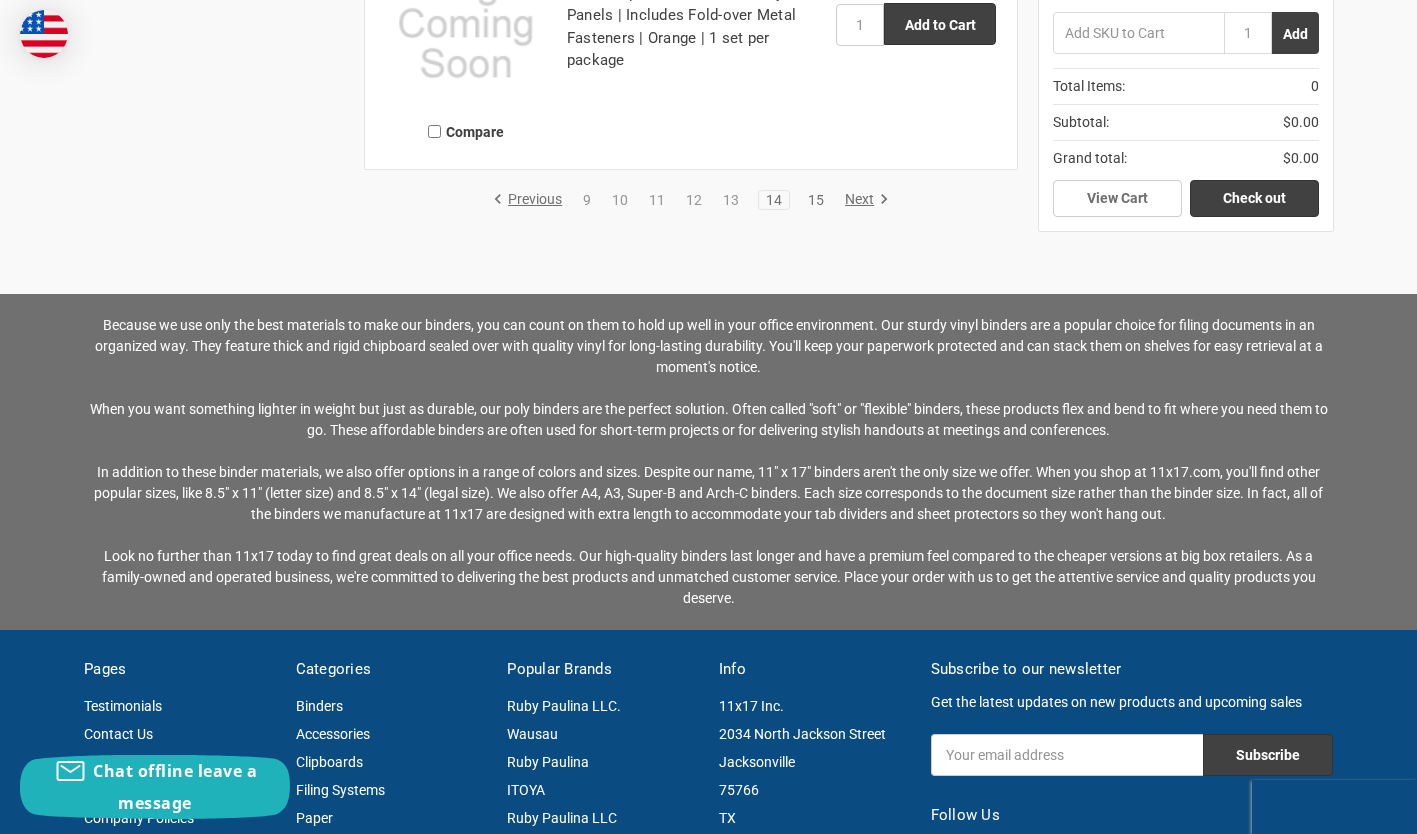 click on "15" at bounding box center (816, 200) 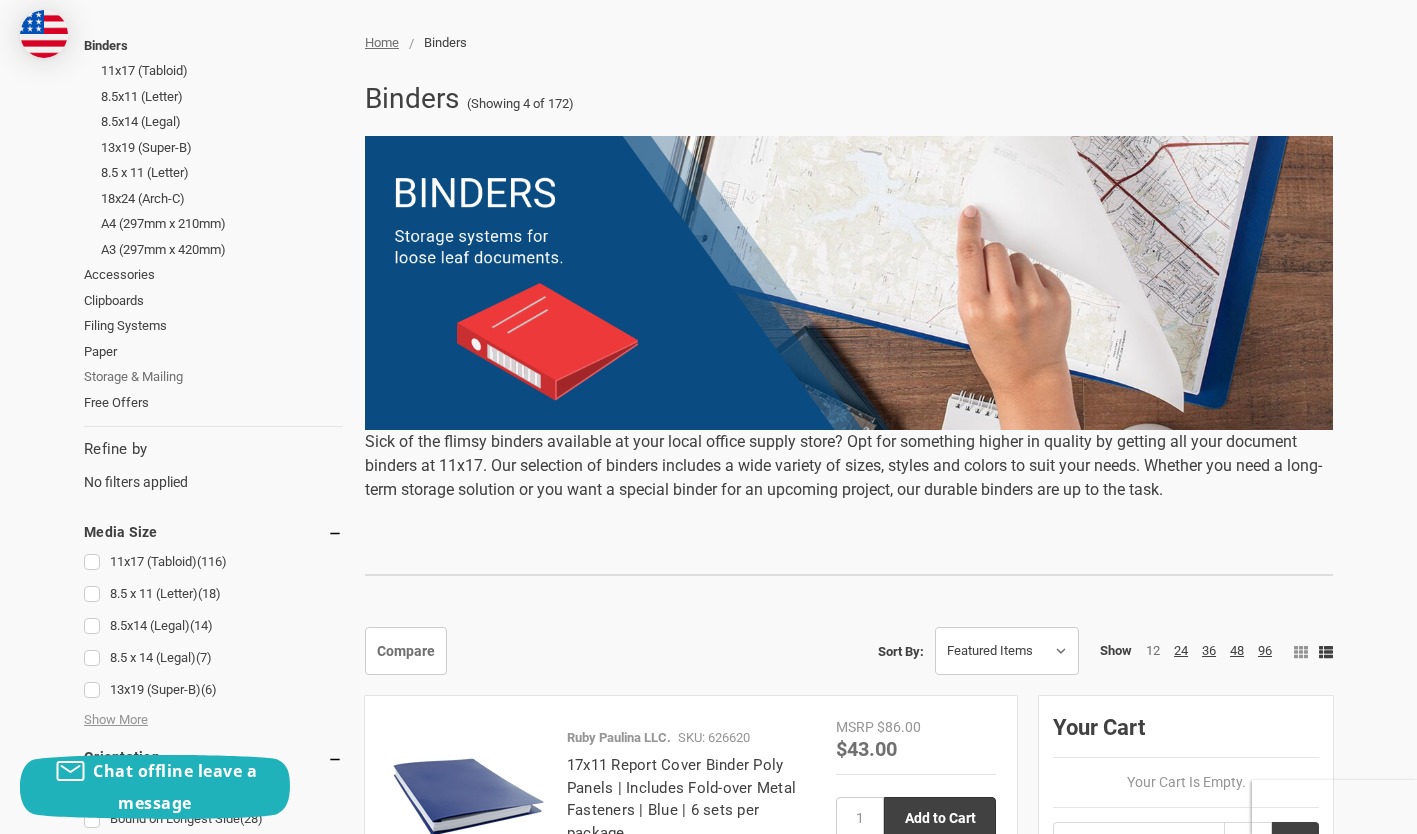 scroll, scrollTop: 300, scrollLeft: 0, axis: vertical 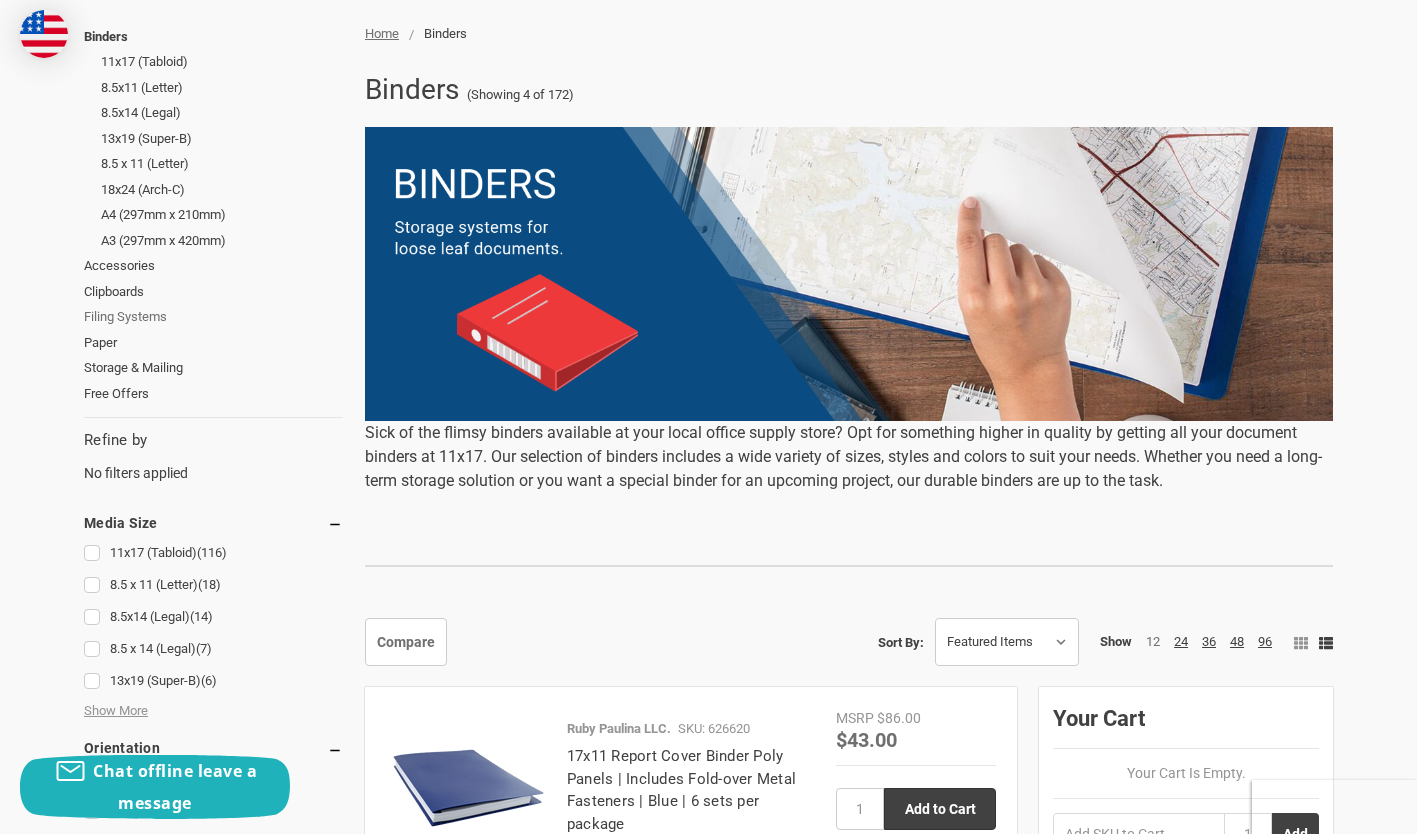 click on "Filing Systems" at bounding box center [213, 317] 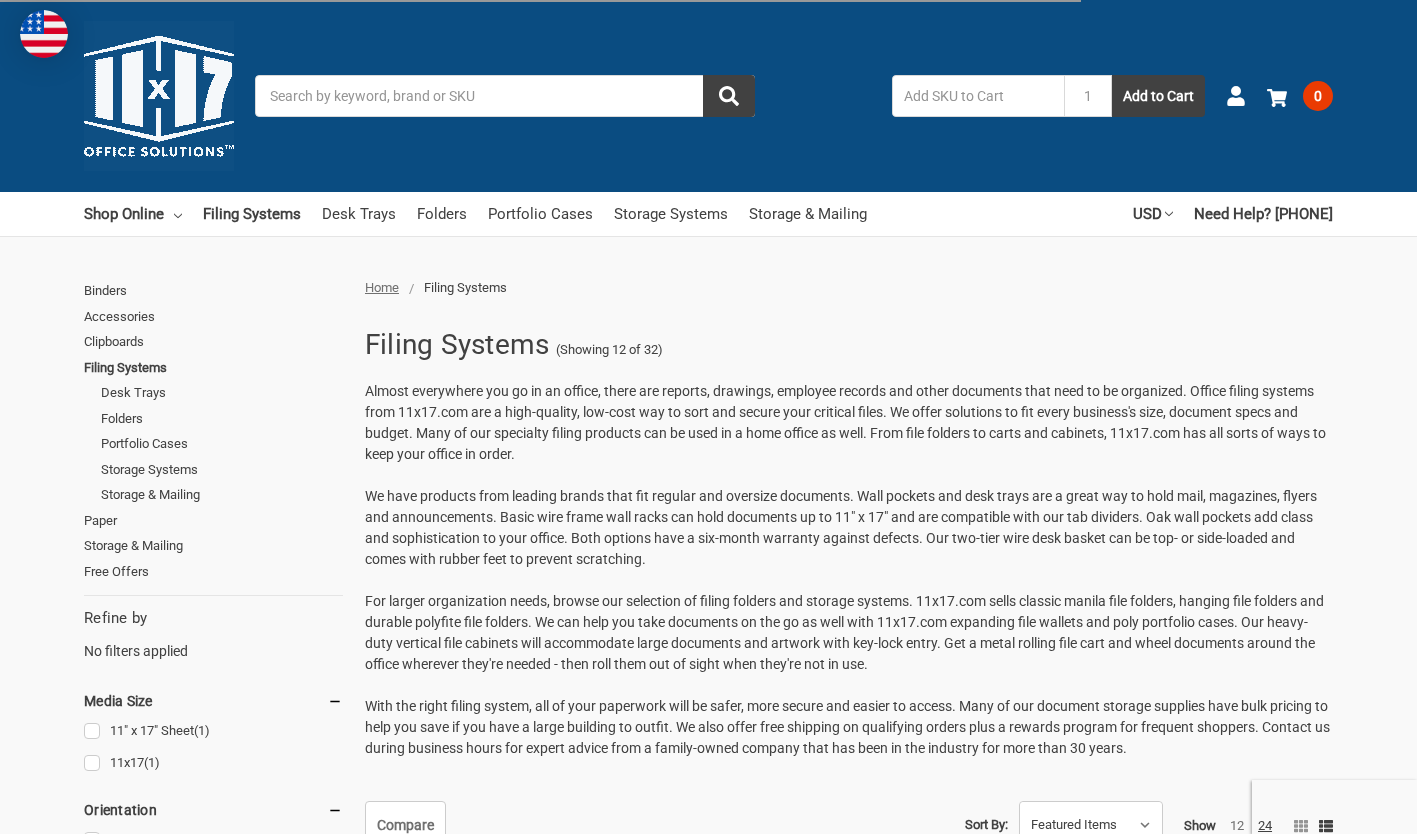 scroll, scrollTop: 0, scrollLeft: 0, axis: both 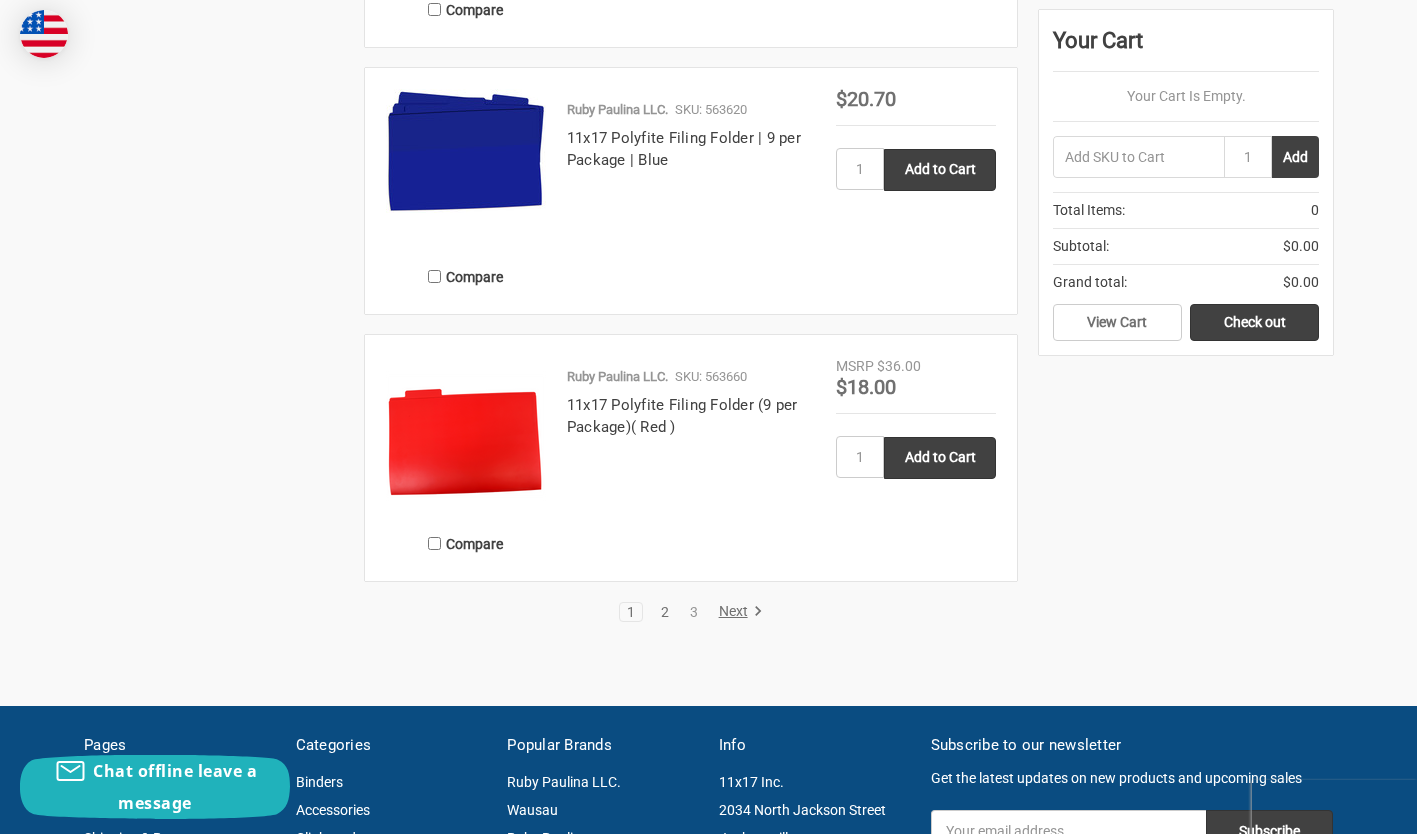click on "2" at bounding box center (665, 612) 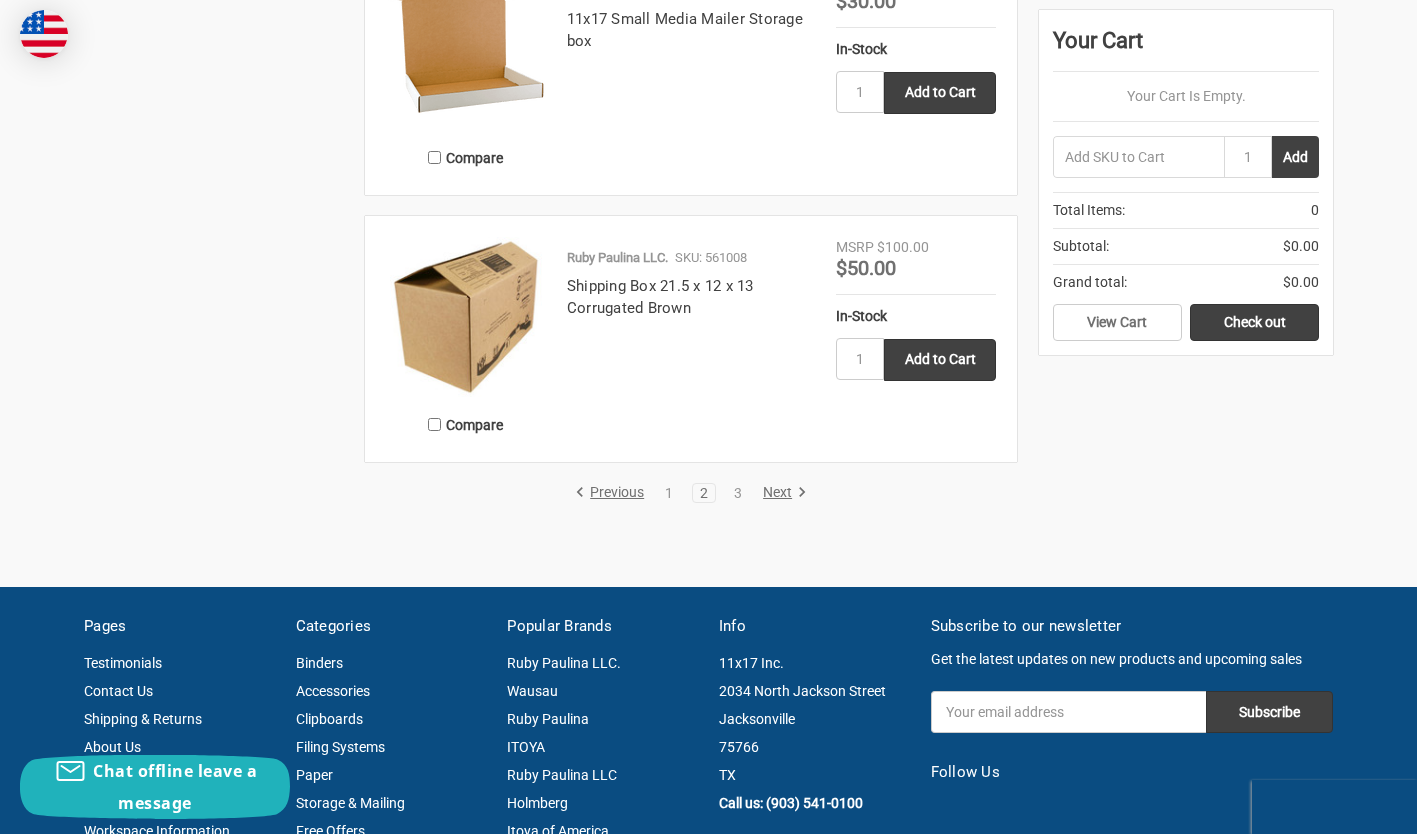 scroll, scrollTop: 3800, scrollLeft: 0, axis: vertical 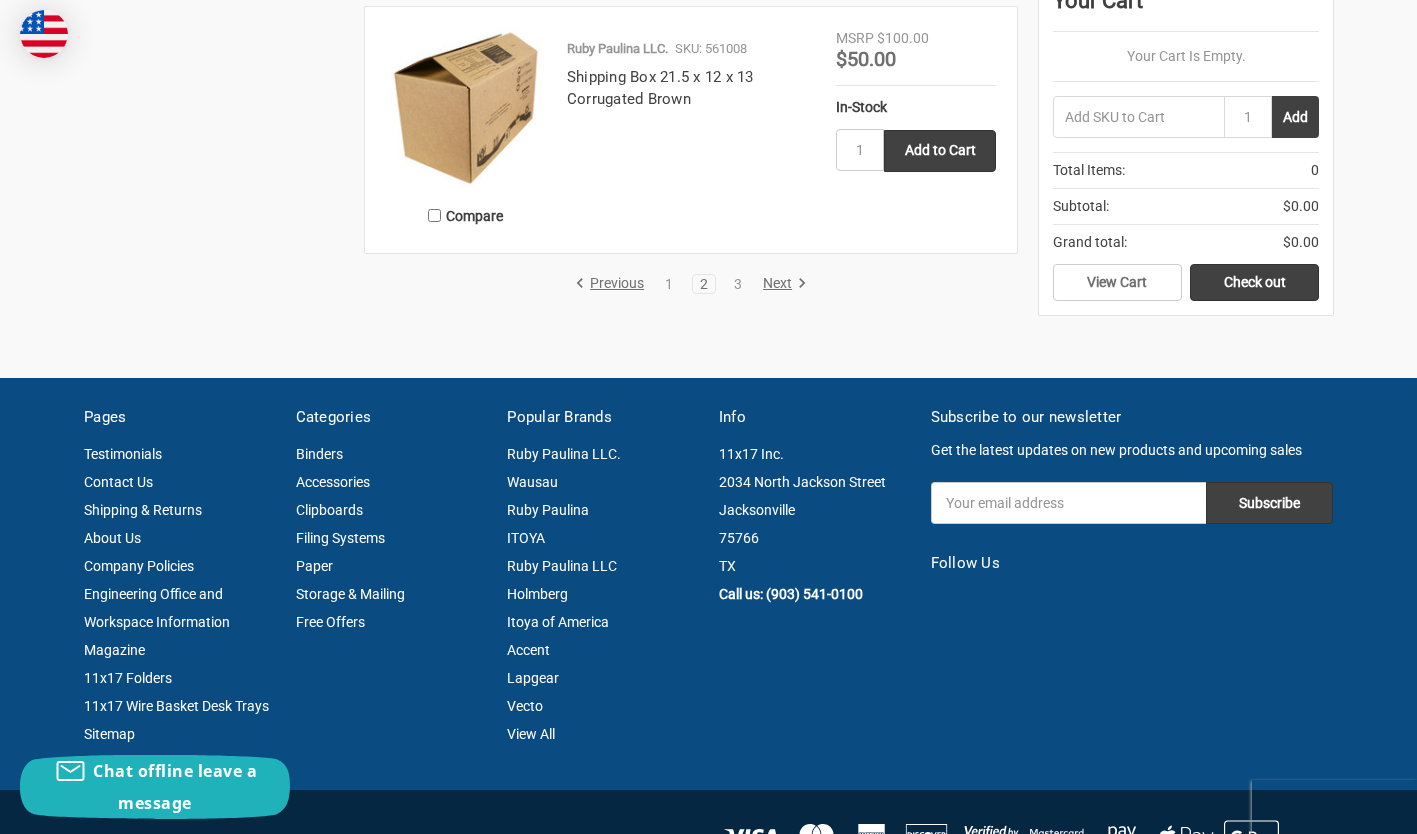 click on "3" at bounding box center [738, 284] 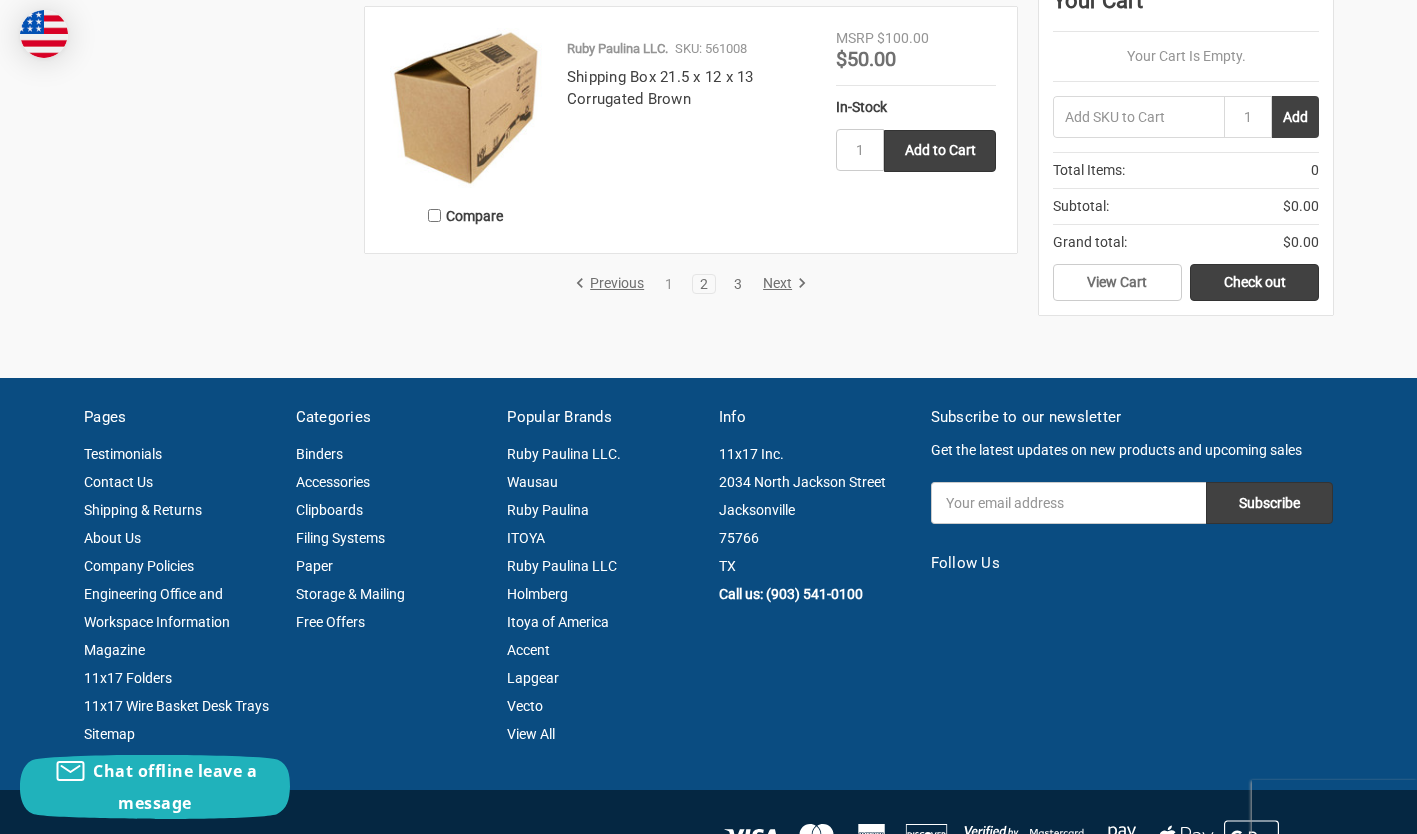 click on "3" at bounding box center (738, 284) 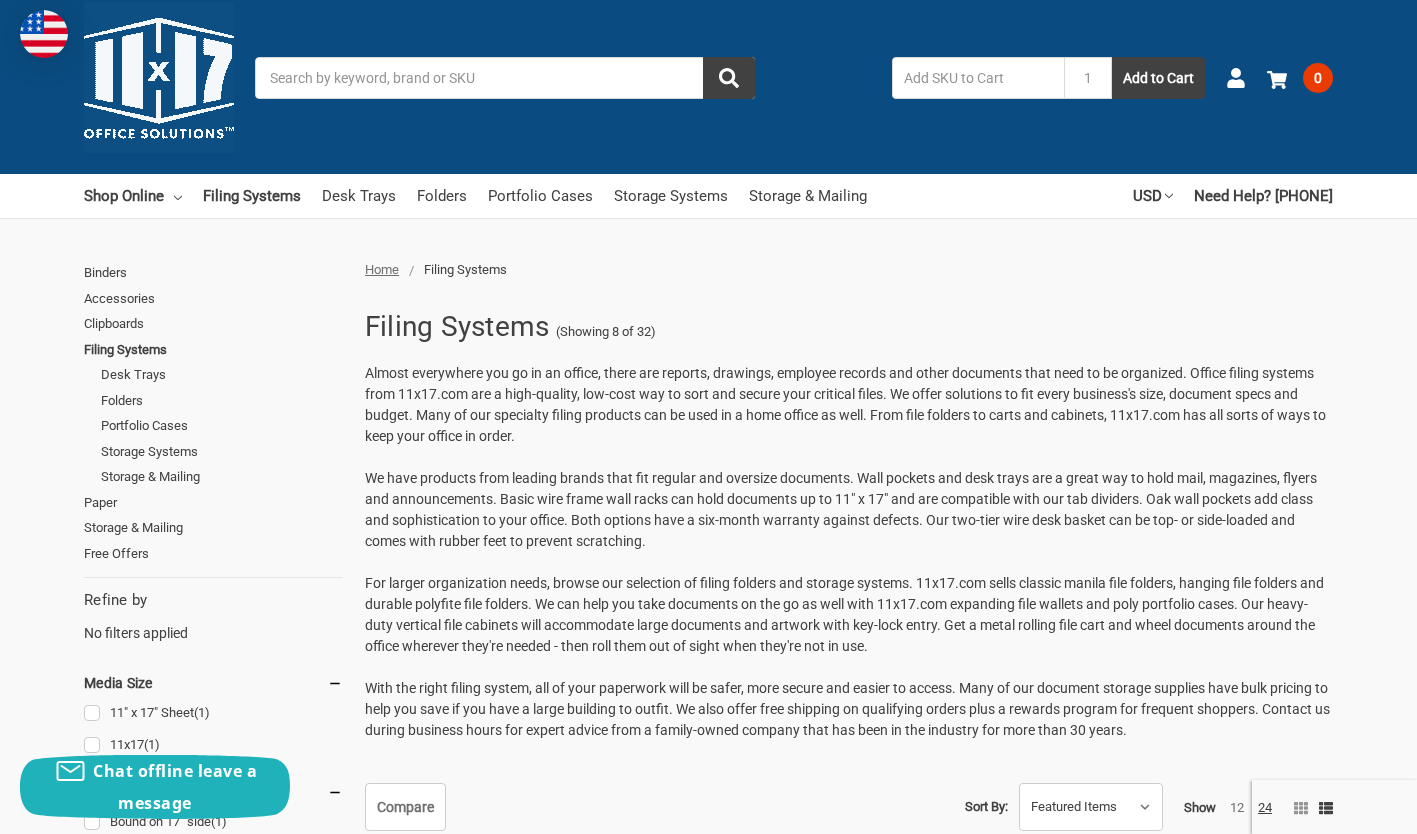 scroll, scrollTop: 0, scrollLeft: 0, axis: both 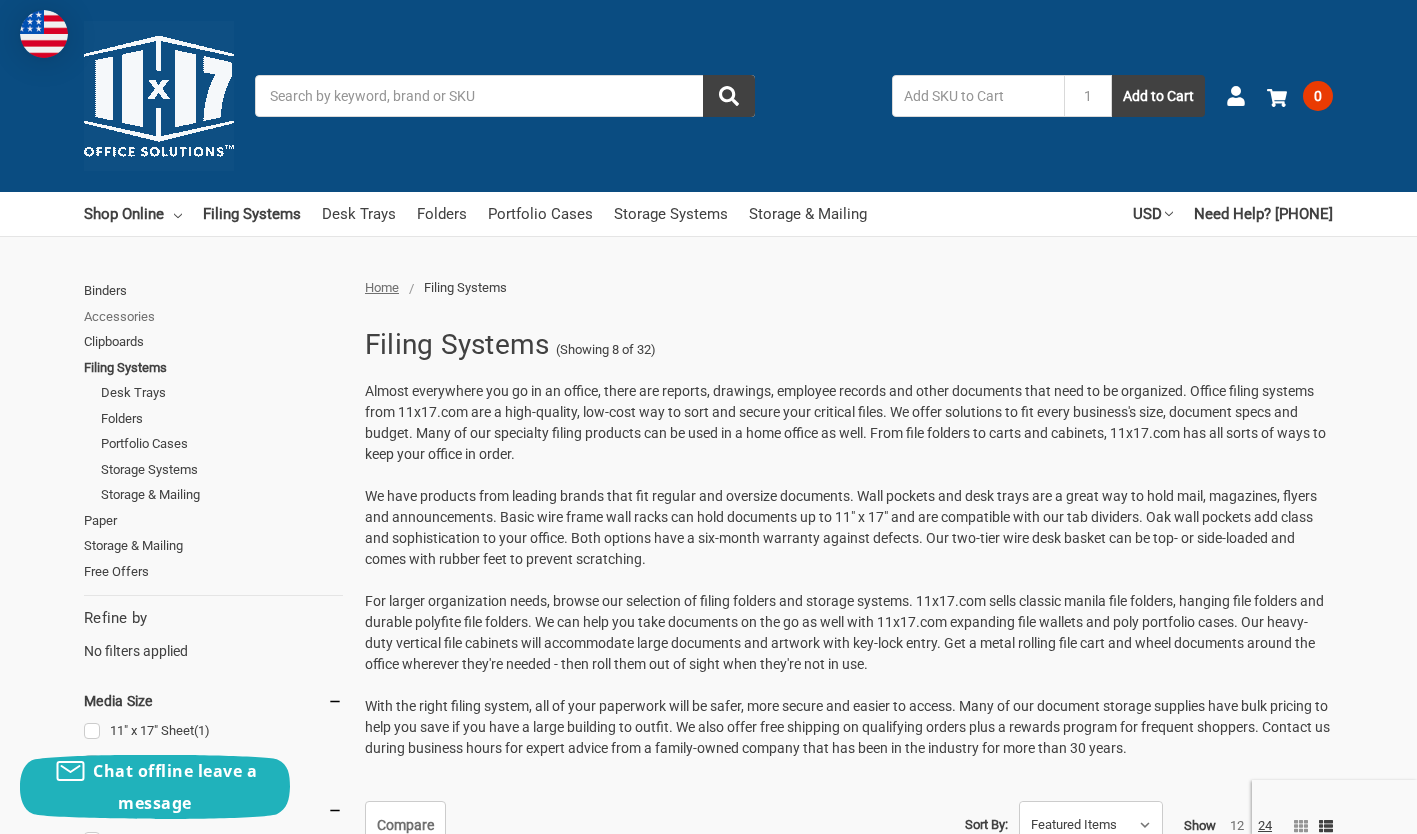 click on "Accessories" at bounding box center [213, 317] 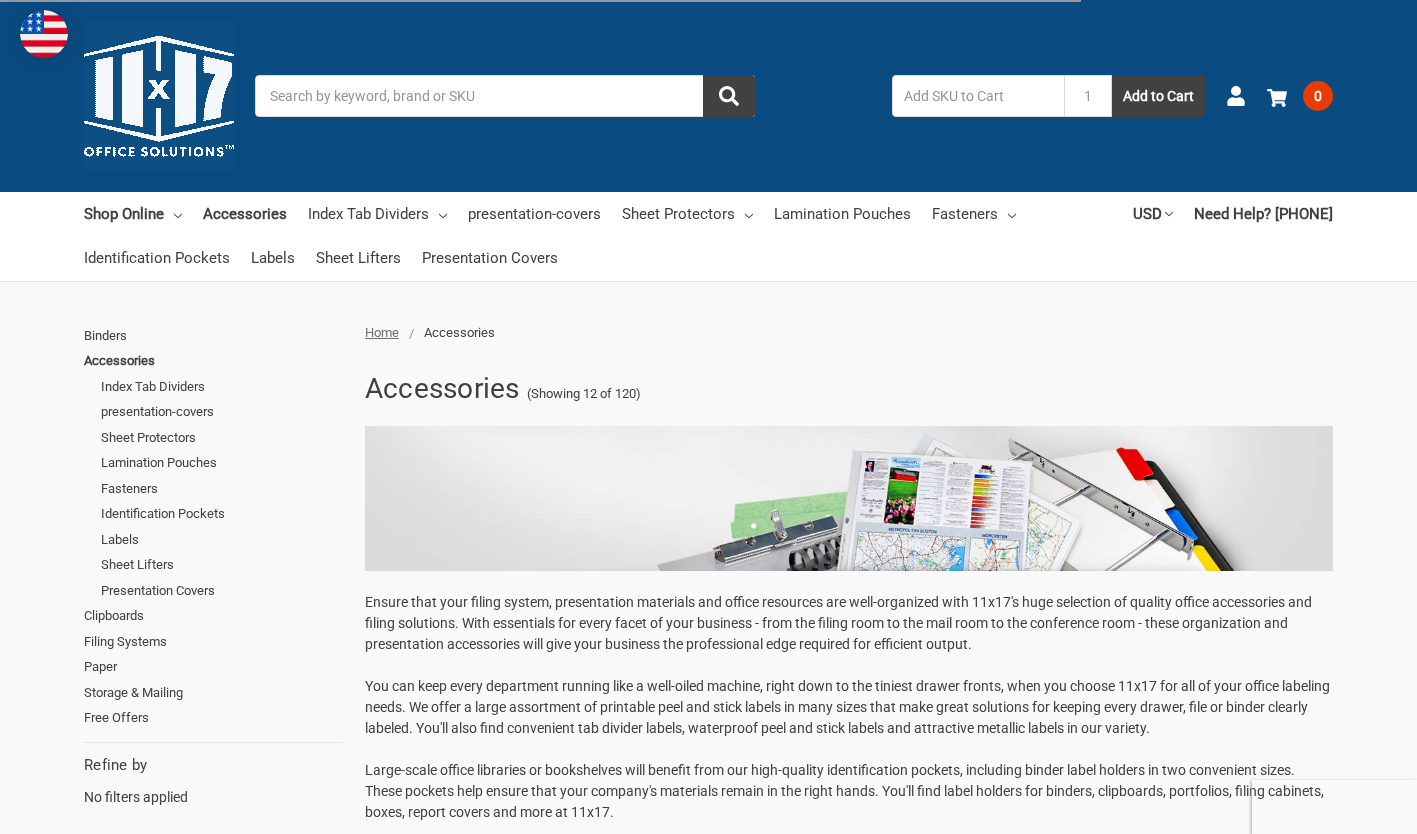 scroll, scrollTop: 0, scrollLeft: 0, axis: both 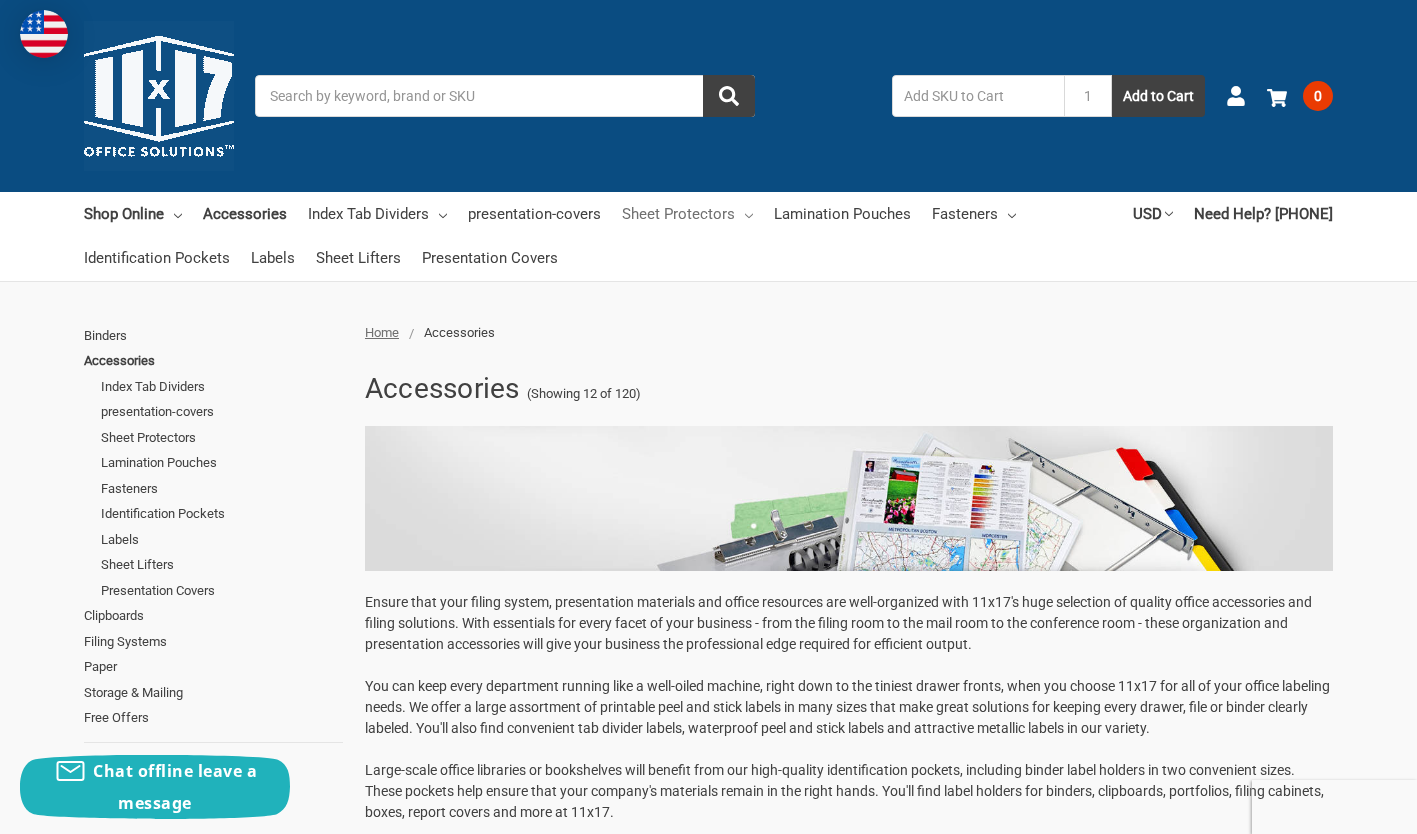 click on "Sheet Protectors" at bounding box center (687, 214) 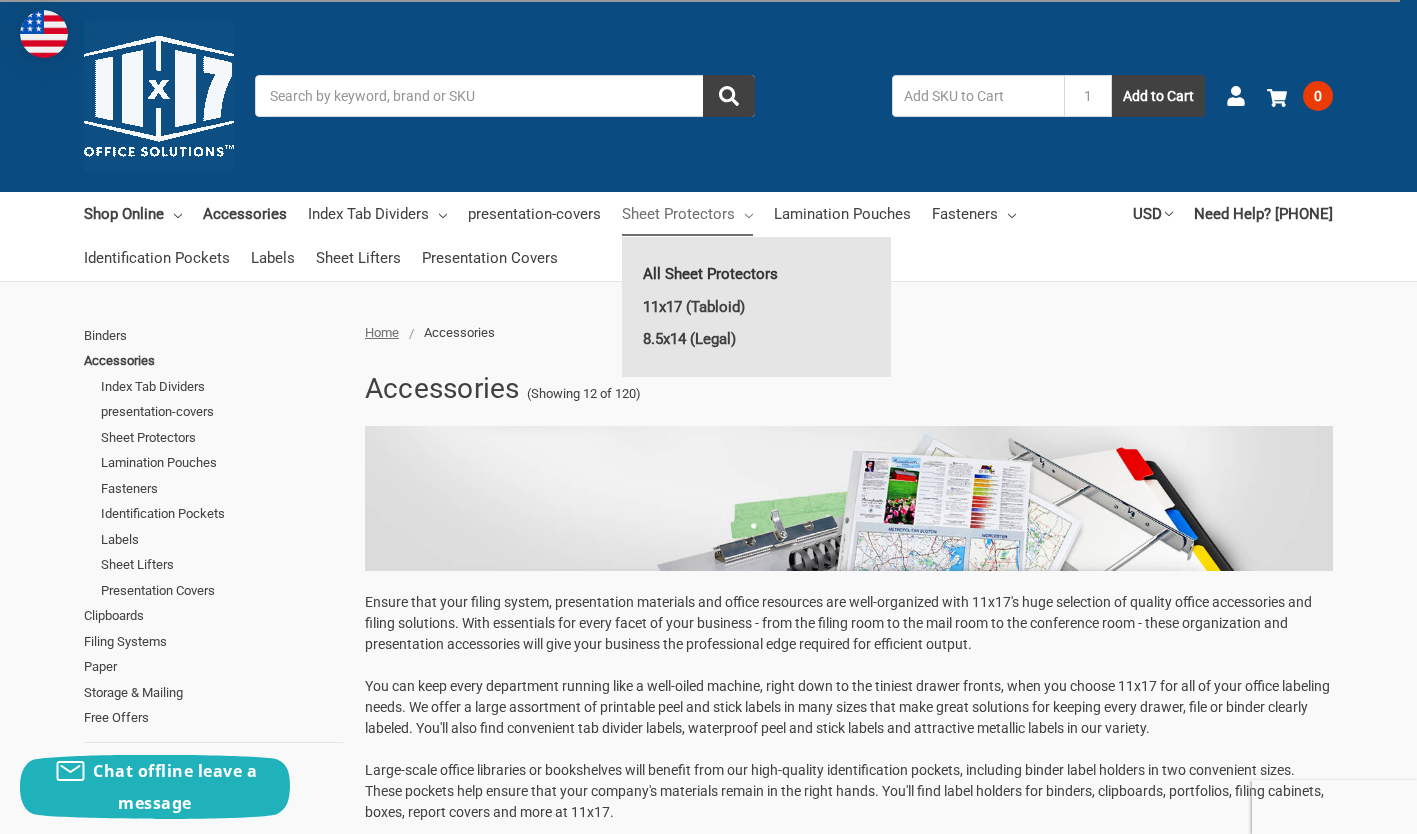 click on "All Sheet Protectors" at bounding box center [756, 274] 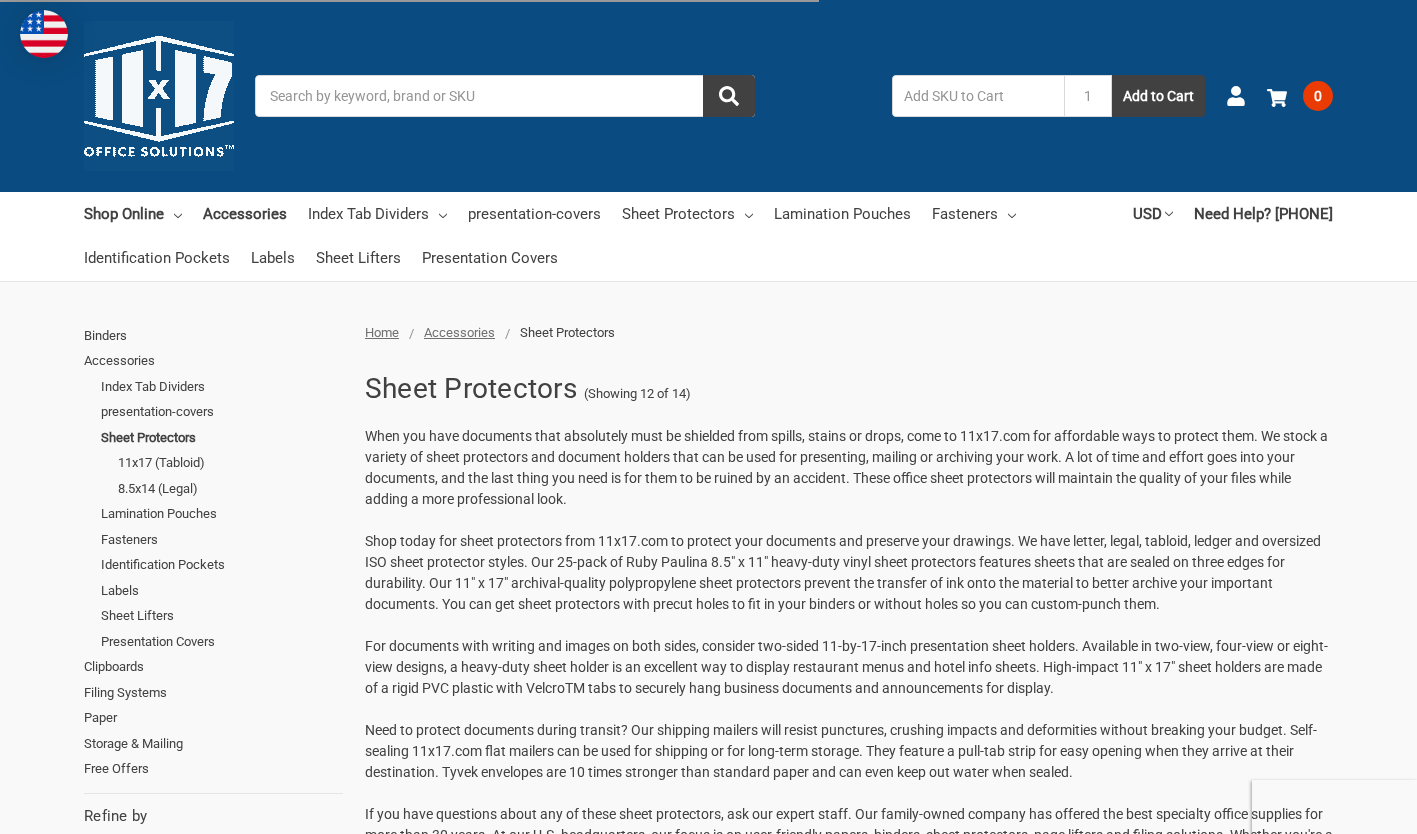 scroll, scrollTop: 500, scrollLeft: 0, axis: vertical 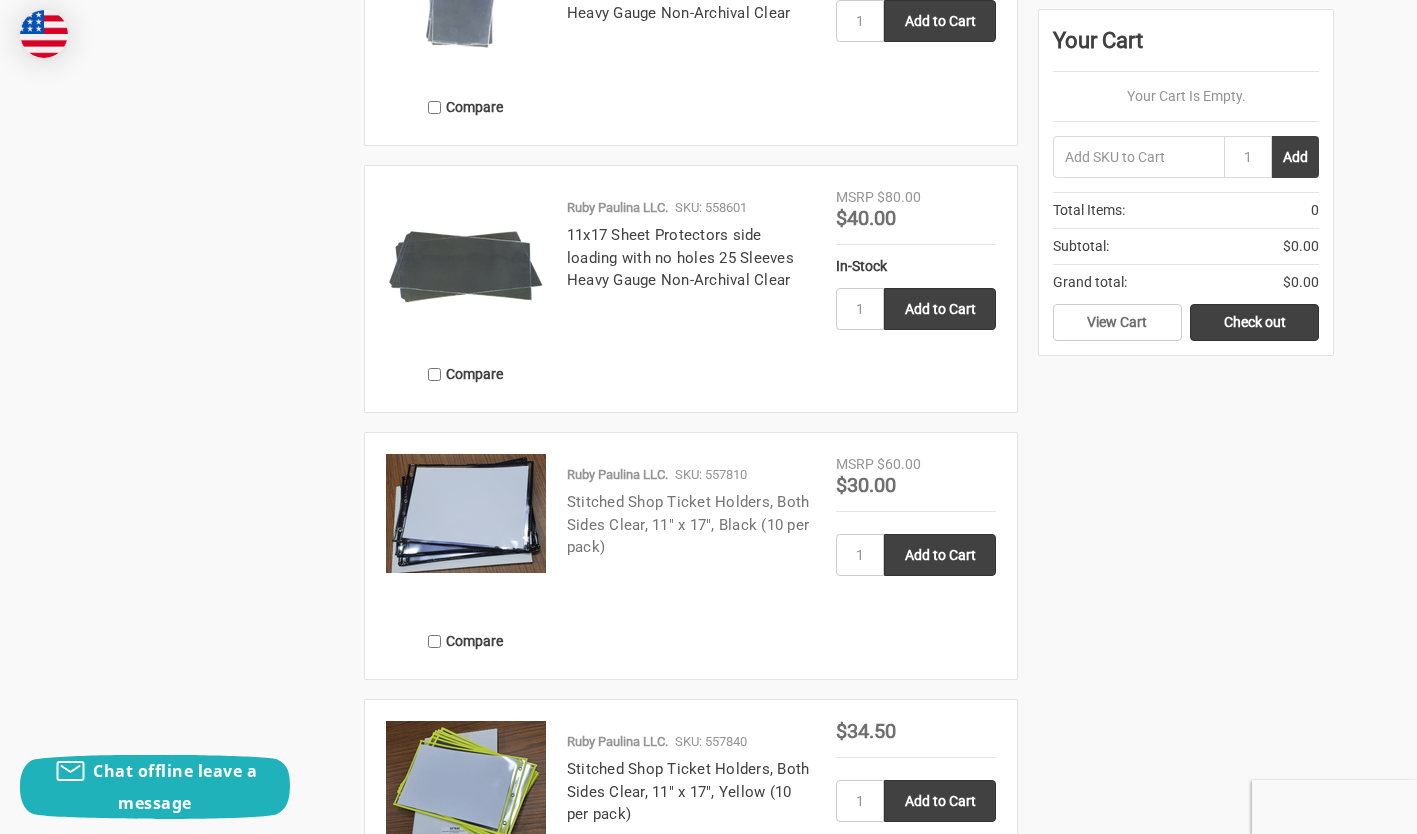 click on "Stitched Shop Ticket Holders, Both Sides Clear, 11" x 17", Black (10 per pack)" at bounding box center [688, 524] 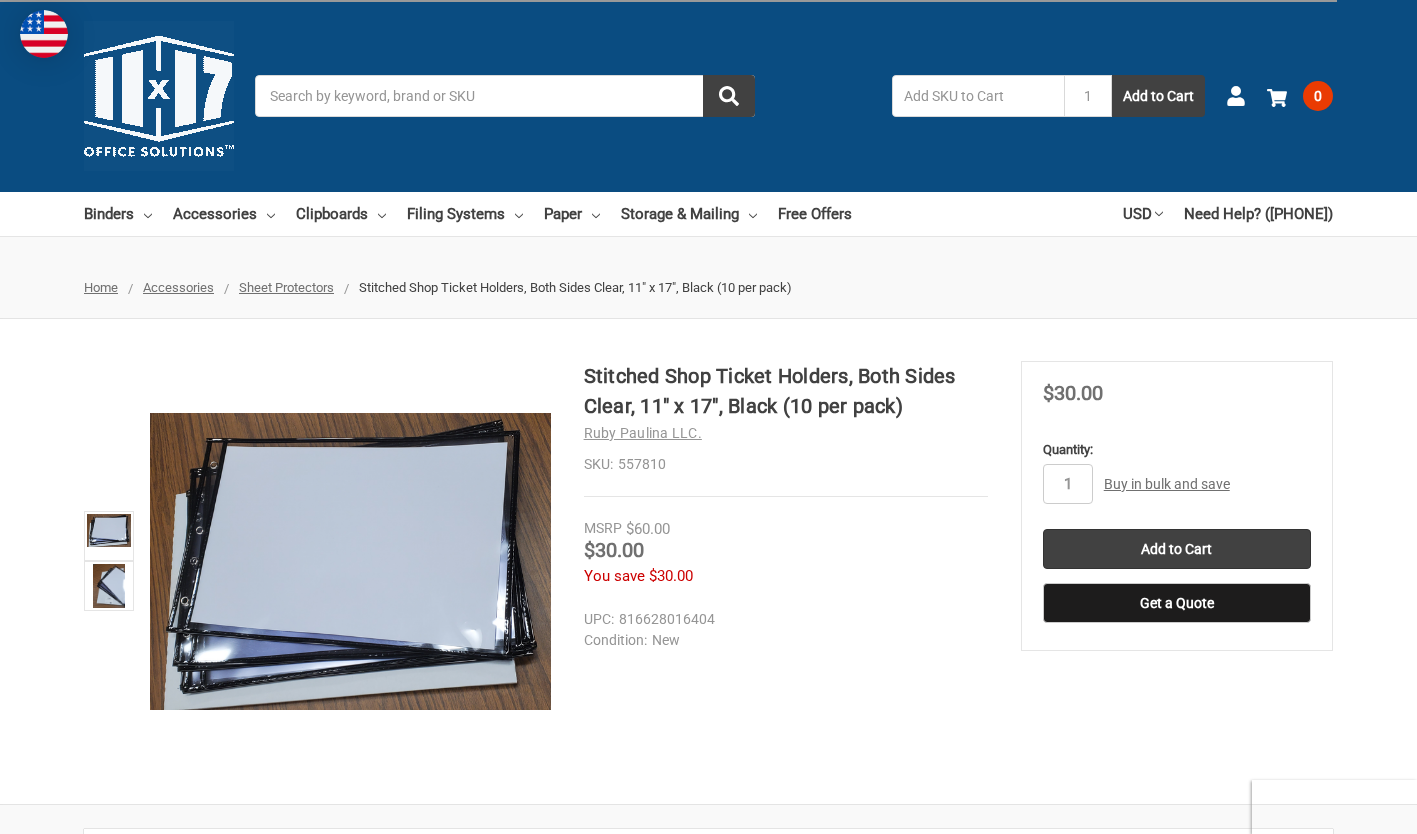 scroll, scrollTop: 0, scrollLeft: 0, axis: both 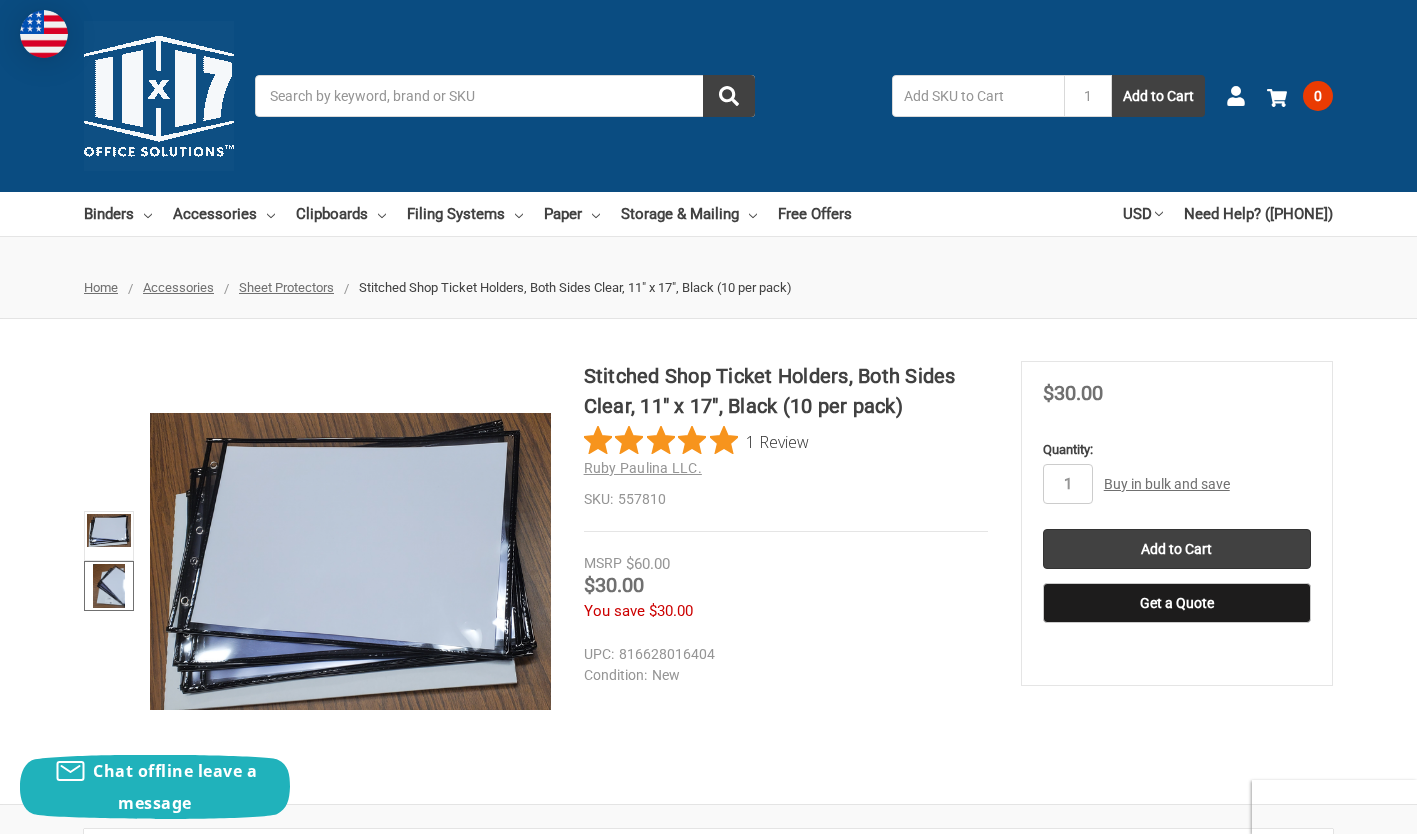 click at bounding box center [108, 586] 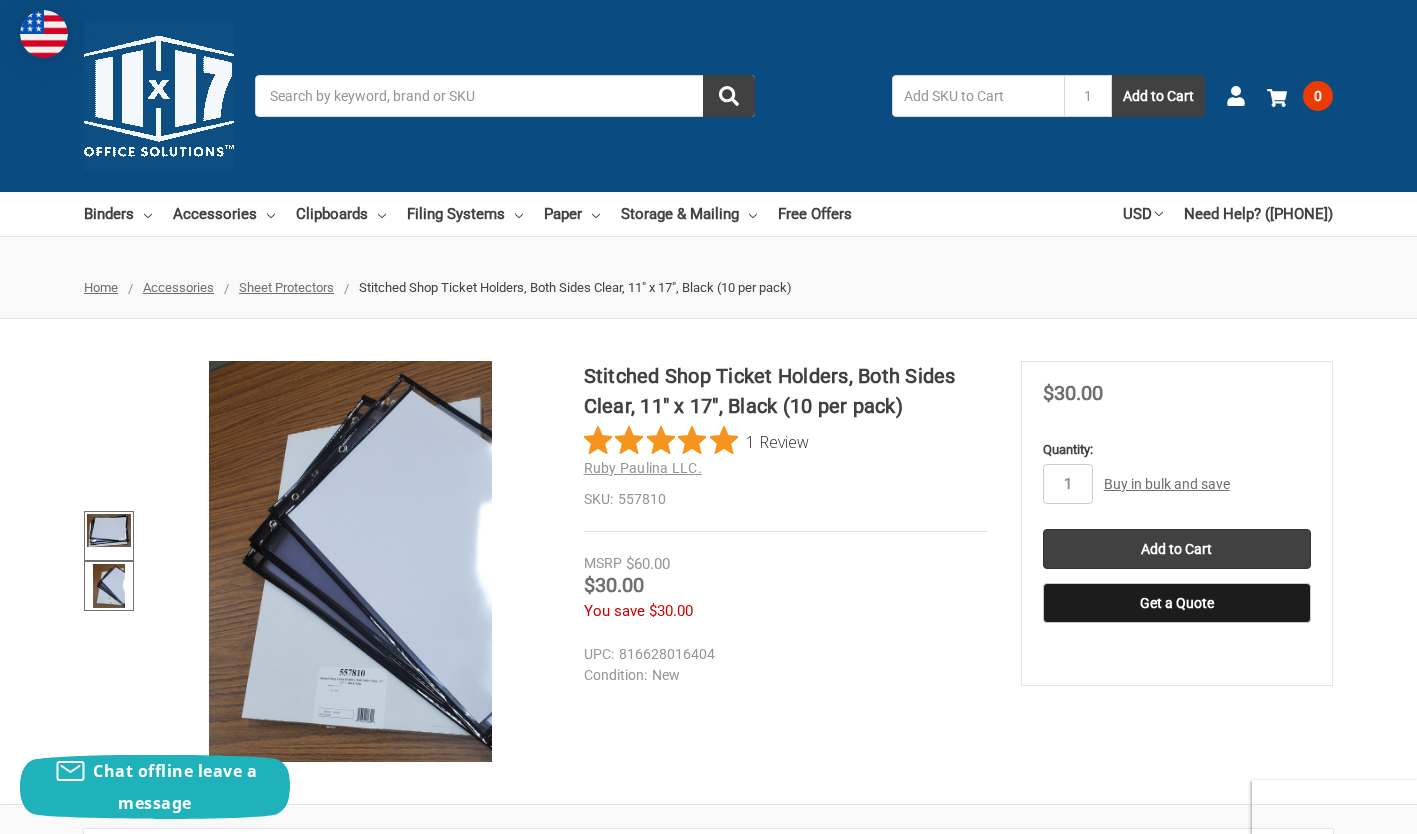 click at bounding box center [109, 530] 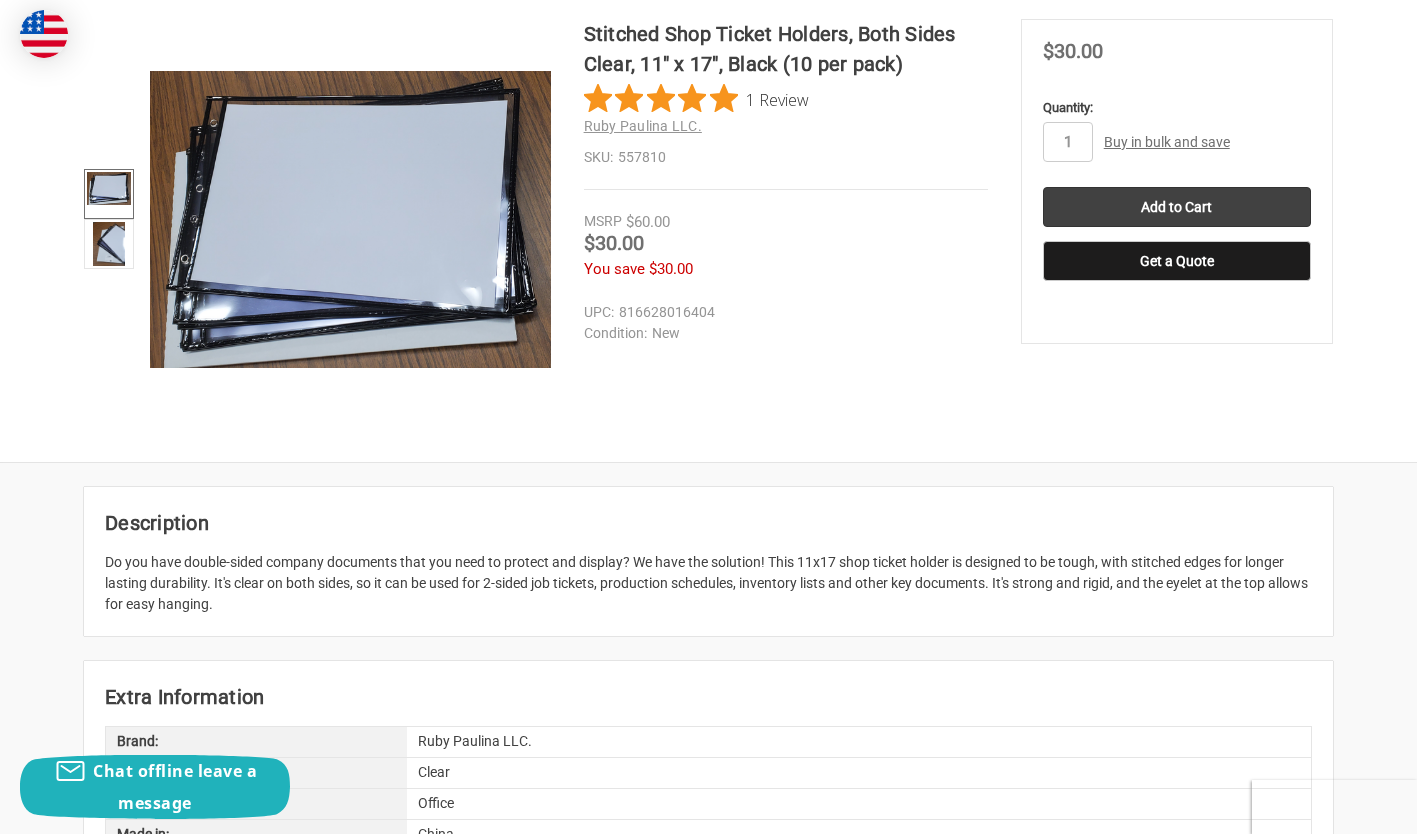 scroll, scrollTop: 200, scrollLeft: 0, axis: vertical 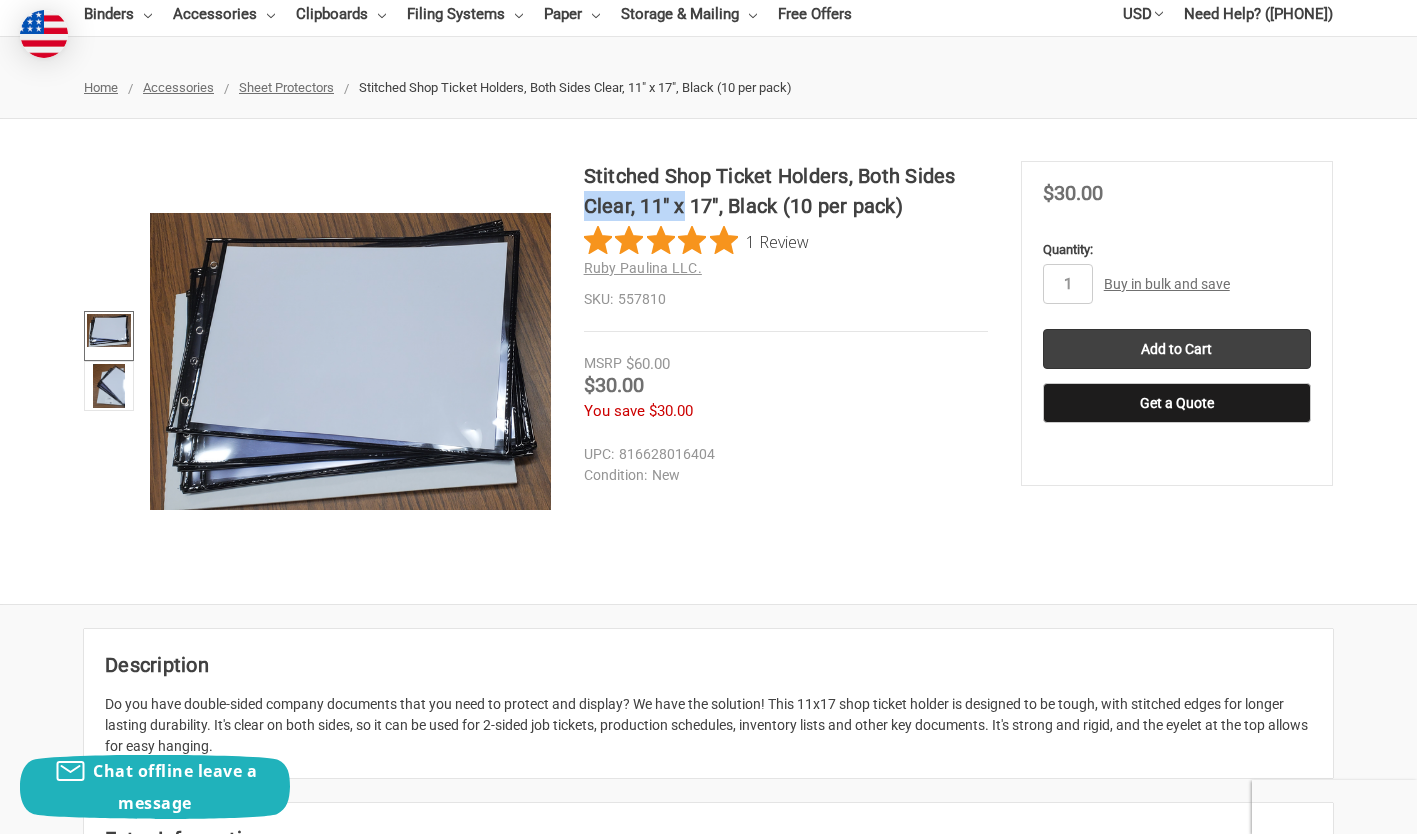 drag, startPoint x: 958, startPoint y: 176, endPoint x: 674, endPoint y: 207, distance: 285.6869 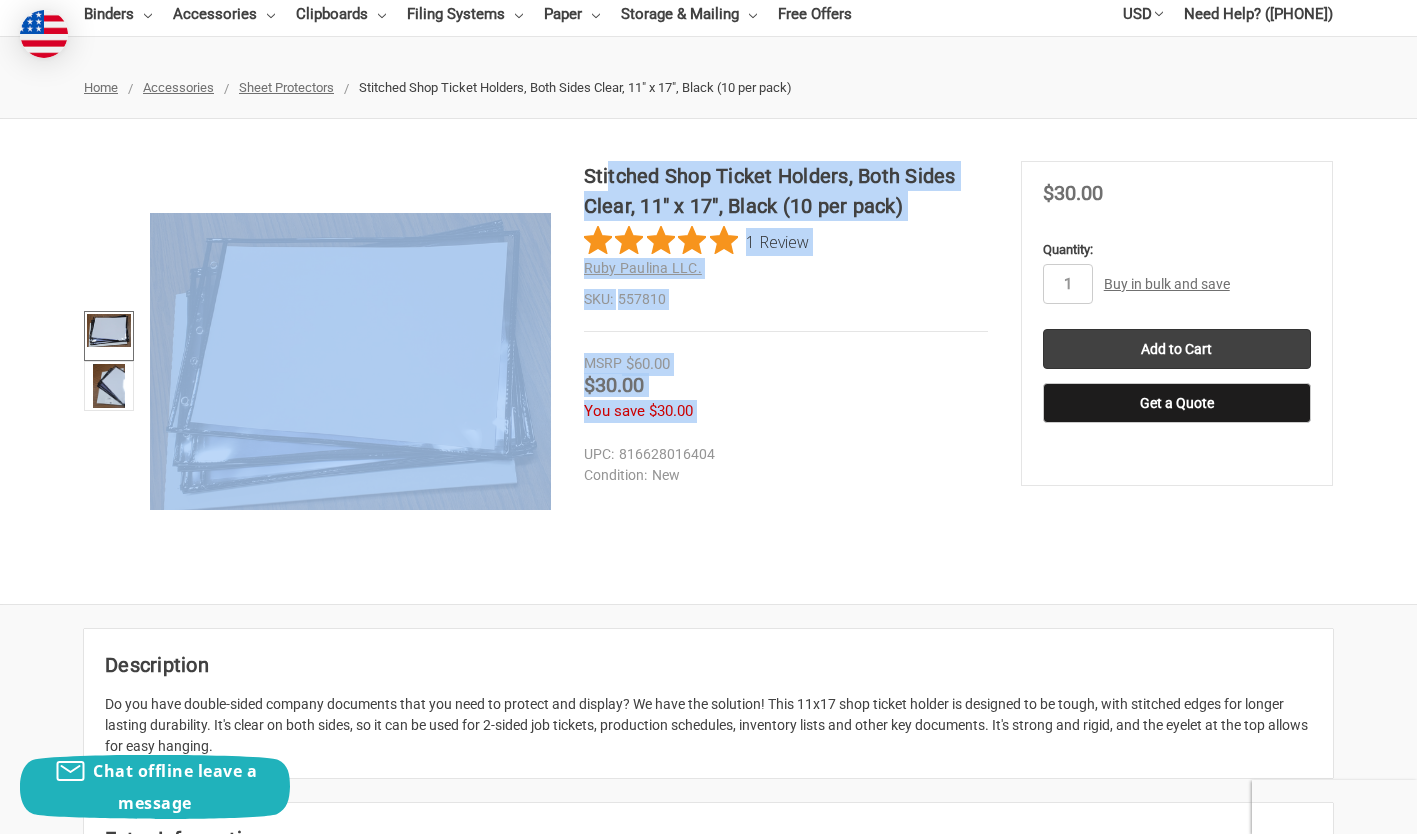 drag, startPoint x: 674, startPoint y: 207, endPoint x: 610, endPoint y: 168, distance: 74.94665 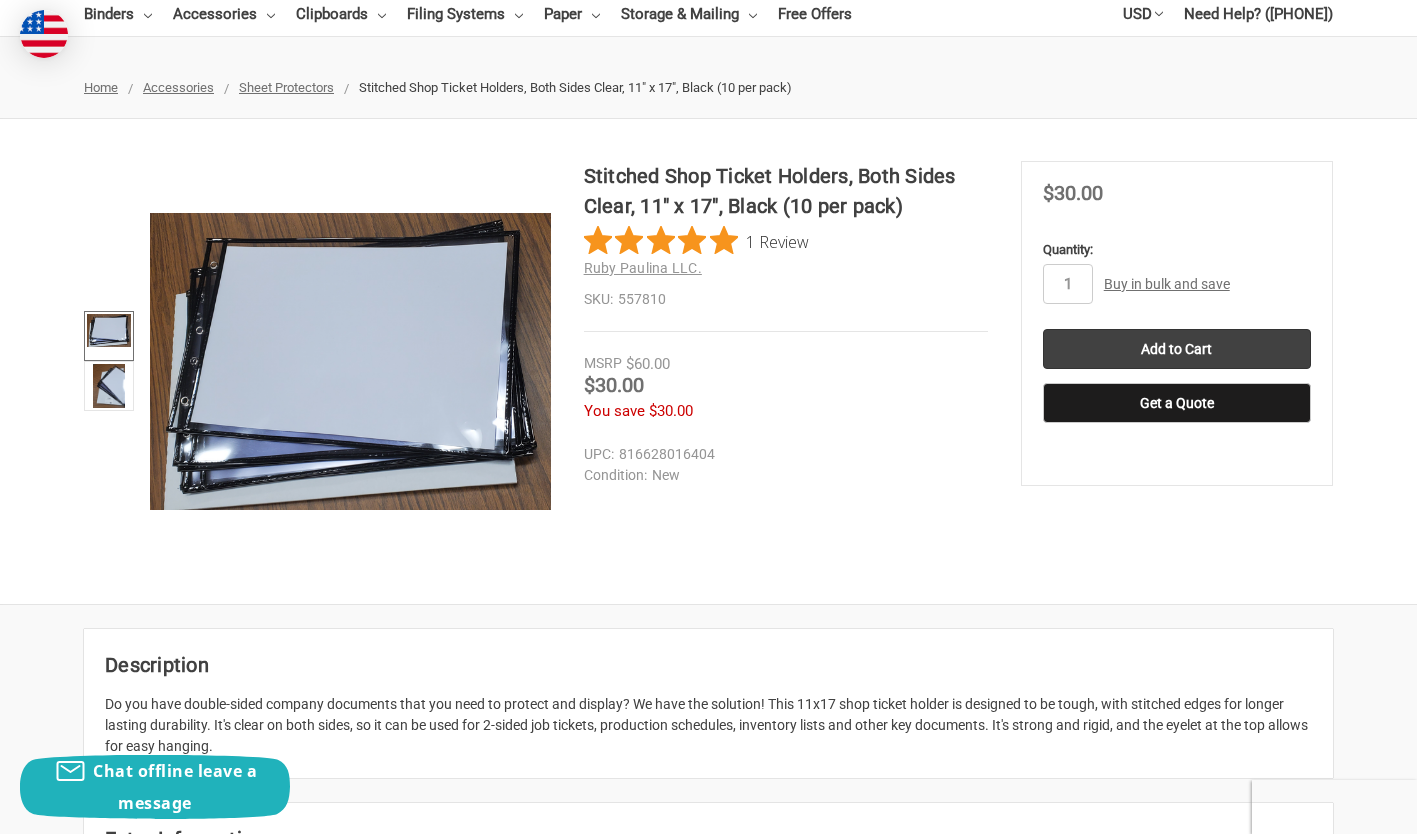 click at bounding box center [350, 361] 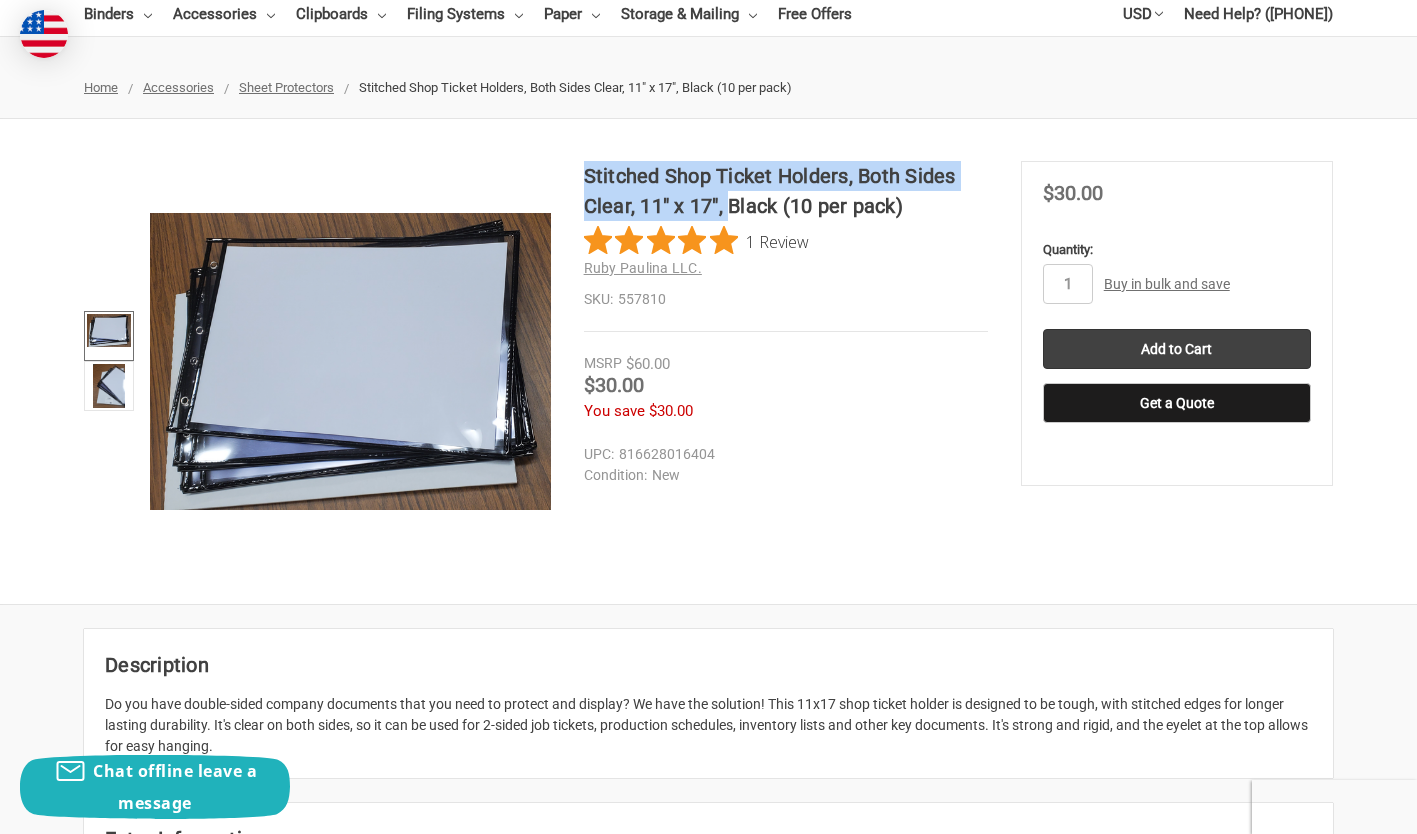 drag, startPoint x: 584, startPoint y: 173, endPoint x: 727, endPoint y: 205, distance: 146.53668 